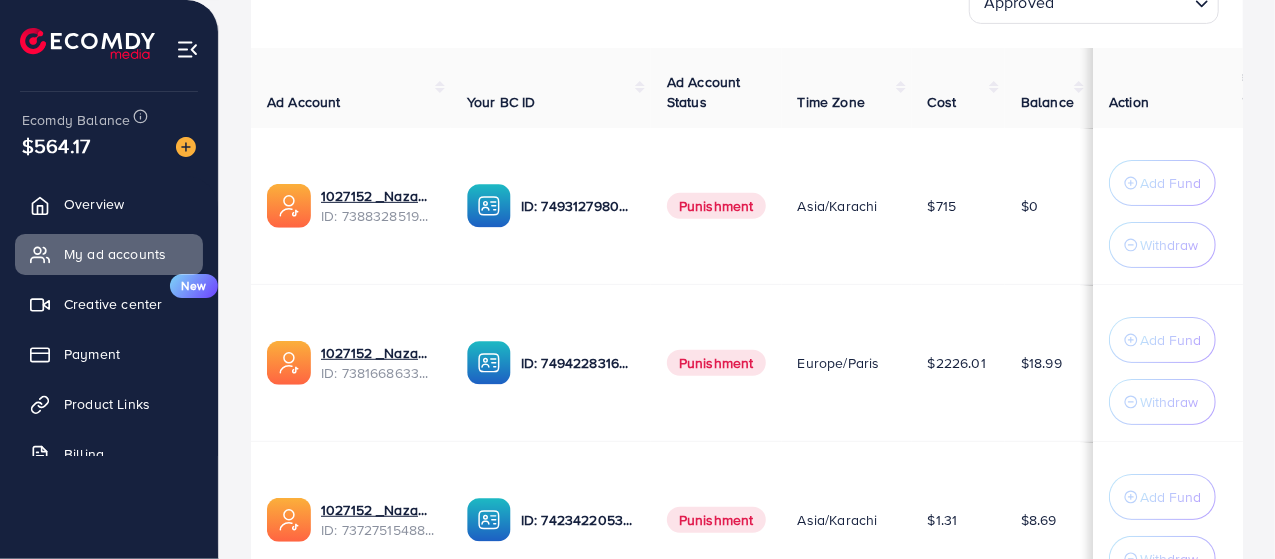 scroll, scrollTop: 0, scrollLeft: 0, axis: both 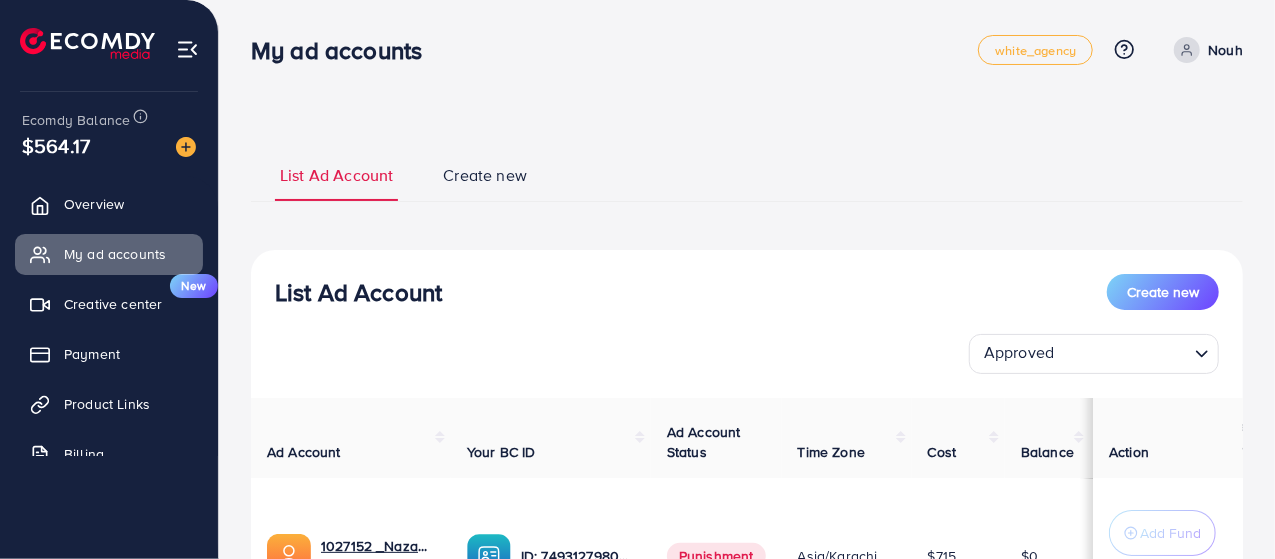 click on "List Ad Account   Create new
Approved
Loading..." at bounding box center [747, 324] 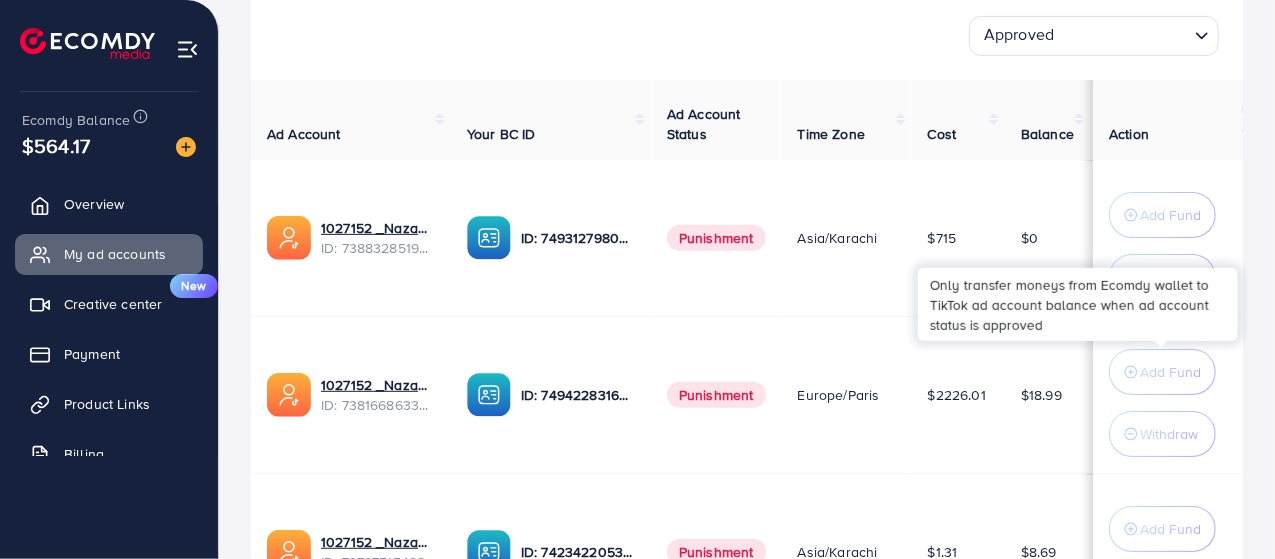 scroll, scrollTop: 200, scrollLeft: 0, axis: vertical 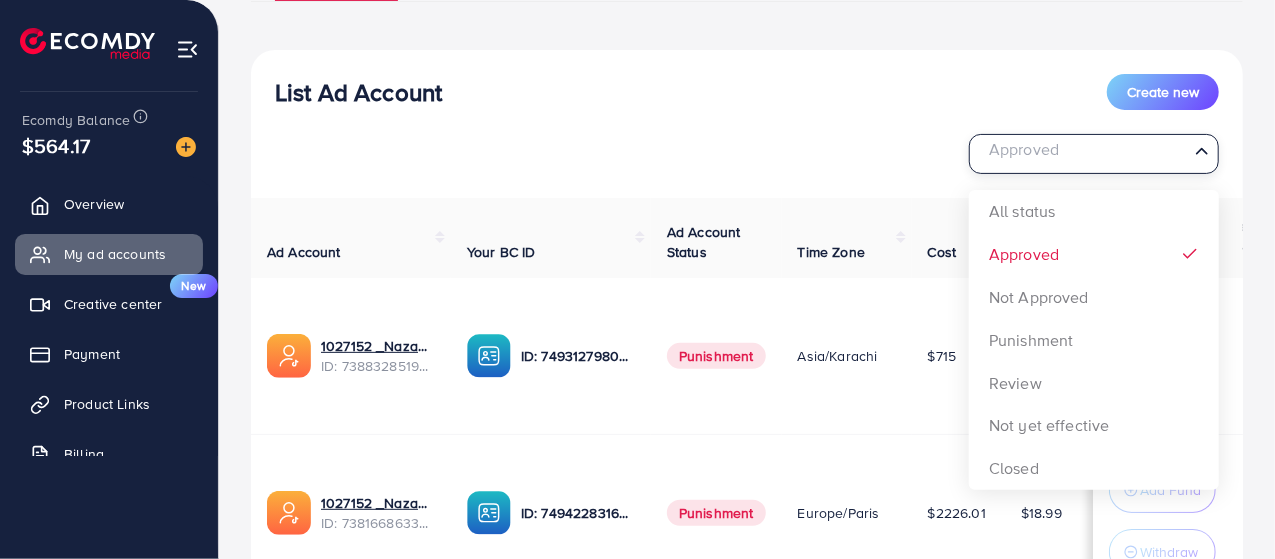 click at bounding box center [1082, 154] 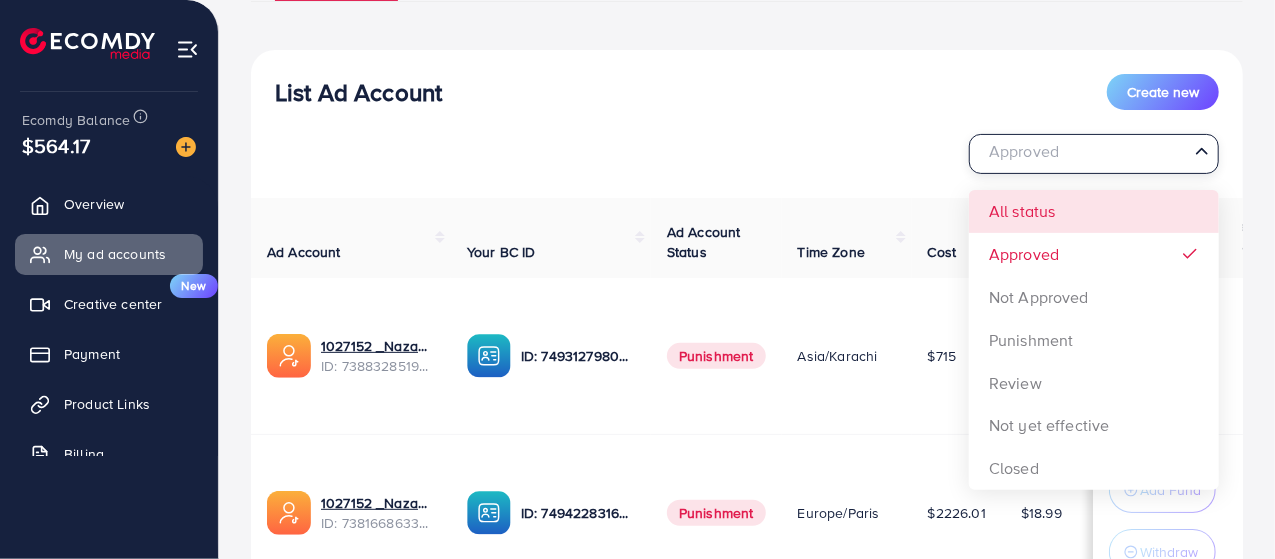 click on "List Ad Account   Create new
Approved
Loading...
All status
Approved
Not Approved
Punishment
Review
Not yet effective
Closed
Ad Account Your BC ID Ad Account Status Time Zone Cost Balance Auto top-up Threshold information Action            1027152 _Nazaagency_019  ID: 7388328519014645761 ID: 7493127980932333584  Punishment   Asia/Karachi   $715   $0   $ ---   $ ---   Add Fund   Withdraw       1027152 _Nazaagency_023  ID: 7381668633665093648 ID: 7494228316518858759  Punishment   Europe/Paris   $2226.01   $18.99   $ ---   $ ---   Add Fund   Withdraw       1027152 _Nazaagency_007  ID: 7372751548805726224 ID: 7423422053648285697  Punishment   Asia/Karachi   $1.31   $8.69   $ ---   $ ---   Add Fund   Withdraw       1027152 _Nazaagency_04  ID: 7371715281112170513 ID: 7490597749134508040  Punishment   Asia/Karachi" at bounding box center [747, 993] 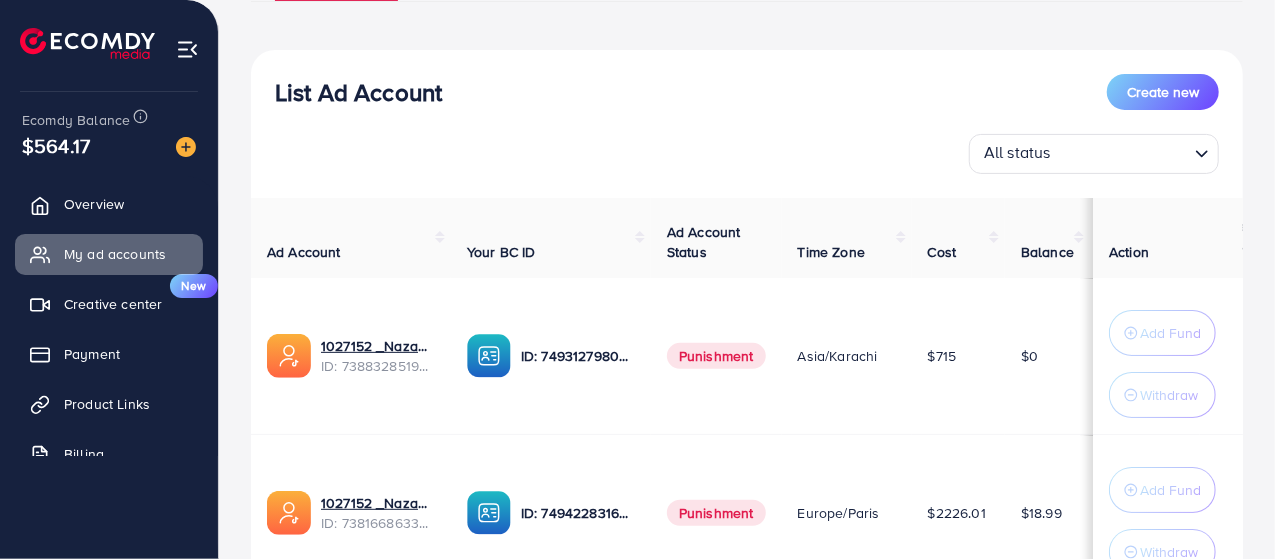 click on "All status" at bounding box center (1082, 152) 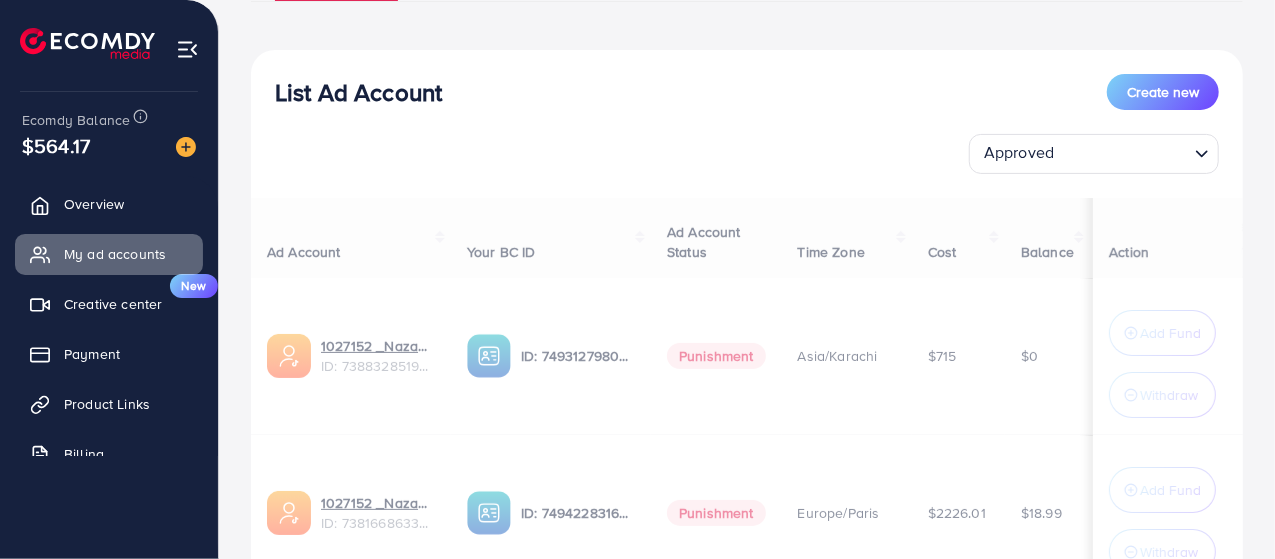 click on "List Ad Account   Create new
Approved
Loading...
All status
Approved
Not Approved
Punishment
Review
Not yet effective
Closed
Ad Account Your BC ID Ad Account Status Time Zone Cost Balance Auto top-up Threshold information Action            1027152 _Nazaagency_019  ID: 7388328519014645761 ID: 7493127980932333584  Punishment   Asia/Karachi   $715   $0   $ ---   $ ---   Add Fund   Withdraw       1027152 _Nazaagency_023  ID: 7381668633665093648 ID: 7494228316518858759  Punishment   Europe/Paris   $2226.01   $18.99   $ ---   $ ---   Add Fund   Withdraw       1027152 _Nazaagency_007  ID: 7372751548805726224 ID: 7423422053648285697  Punishment   Asia/Karachi   $1.31   $8.69   $ ---   $ ---   Add Fund   Withdraw       1027152 _Nazaagency_04  ID: 7371715281112170513 ID: 7490597749134508040  Punishment   Asia/Karachi" at bounding box center [747, 993] 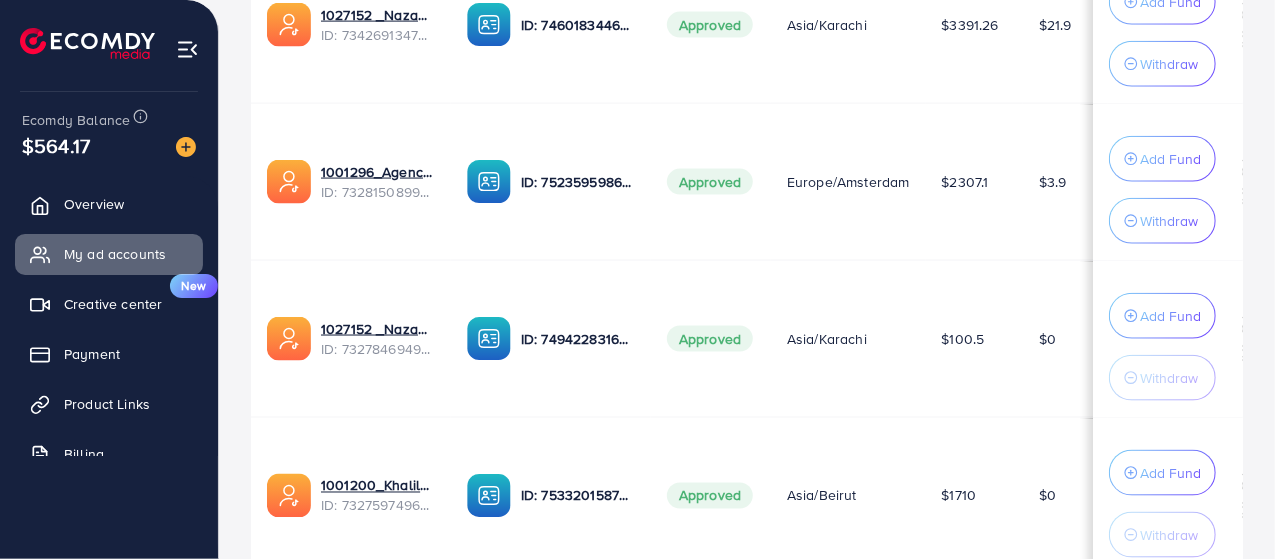 scroll, scrollTop: 1620, scrollLeft: 0, axis: vertical 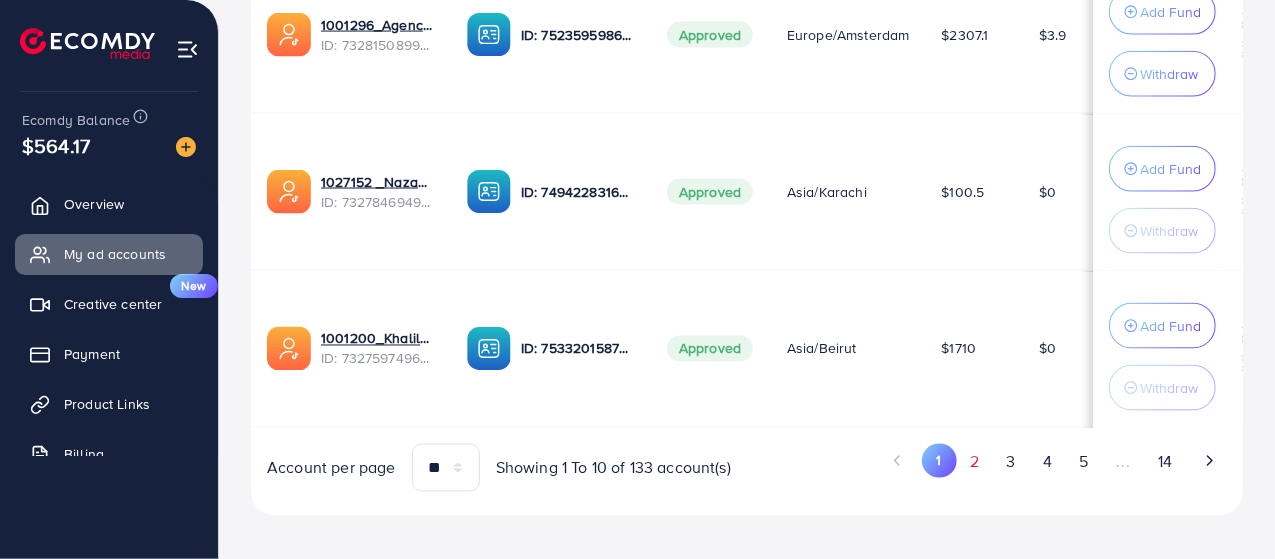 click on "2" at bounding box center [975, 462] 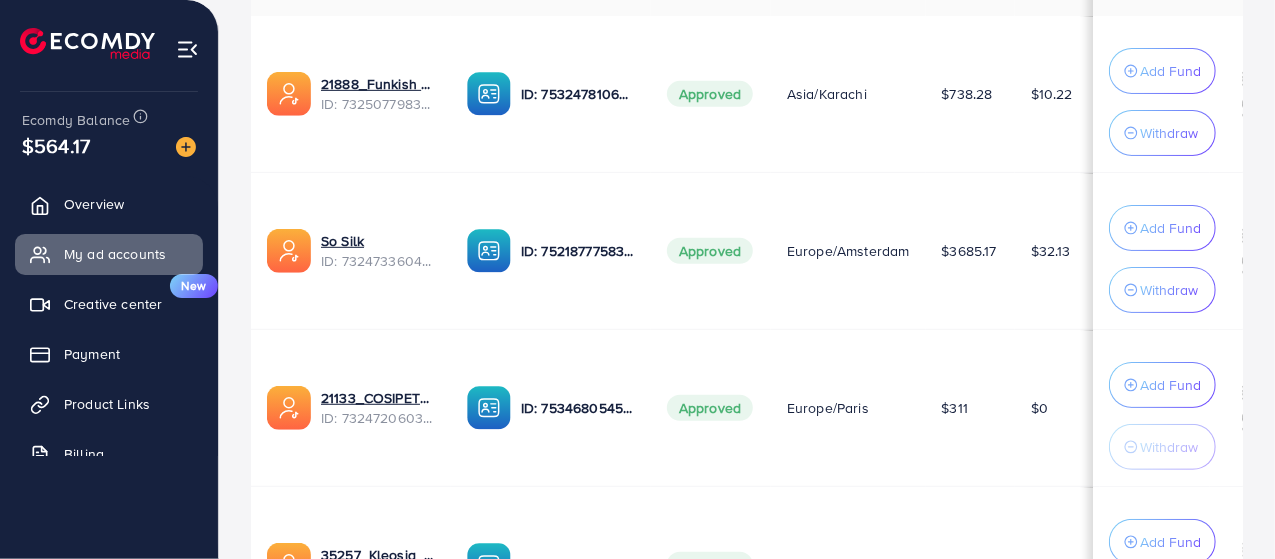 scroll, scrollTop: 420, scrollLeft: 0, axis: vertical 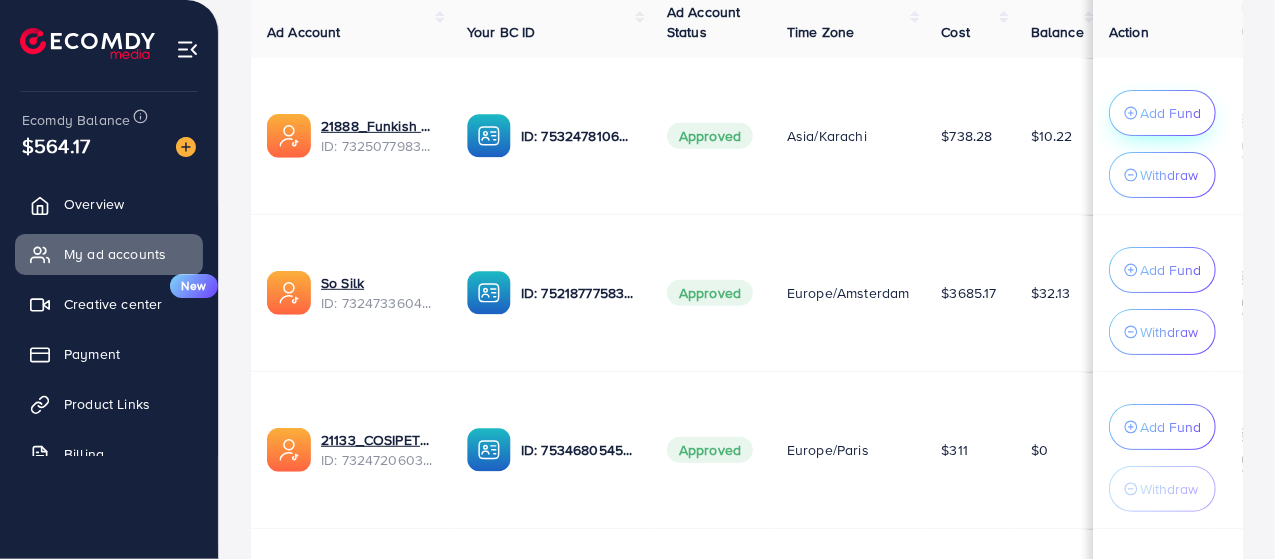 click on "Add Fund" at bounding box center [1162, 113] 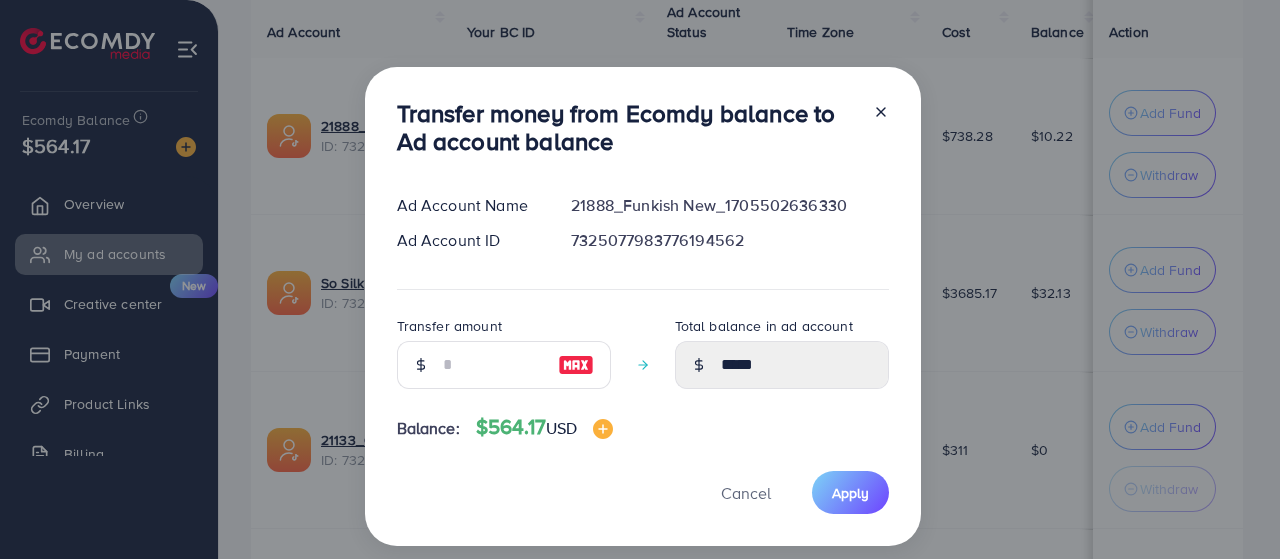 click at bounding box center [420, 365] 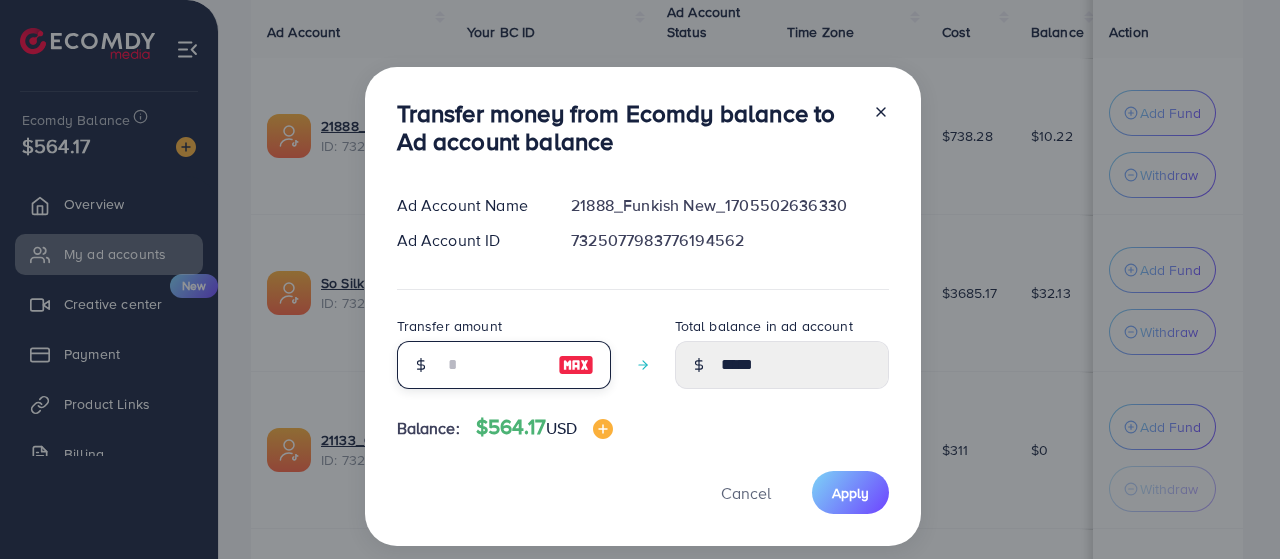 click at bounding box center [493, 365] 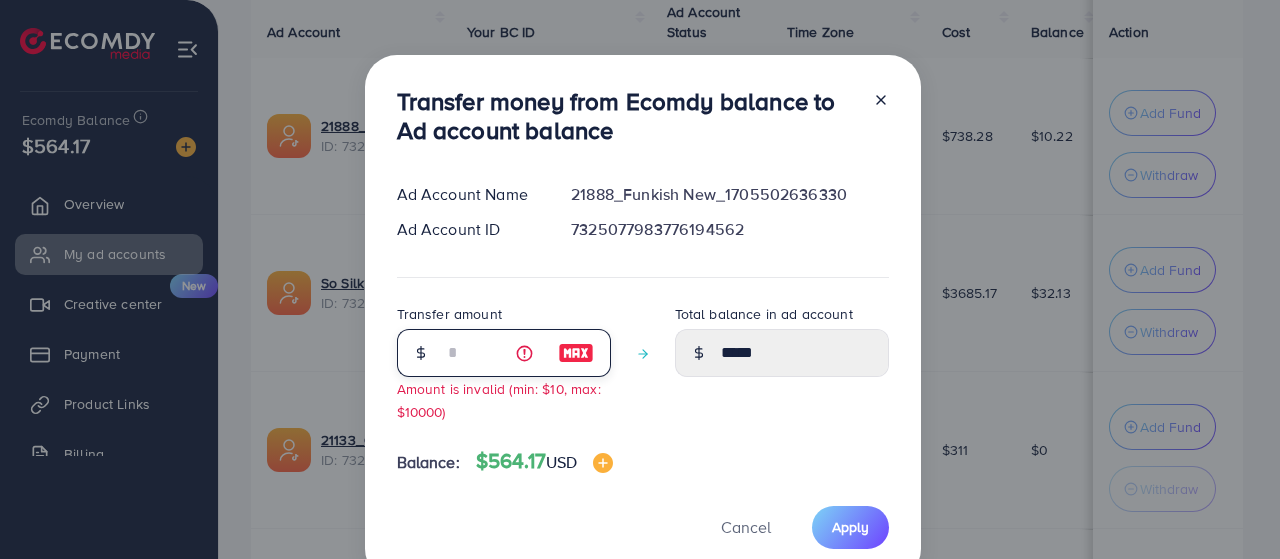 type on "**" 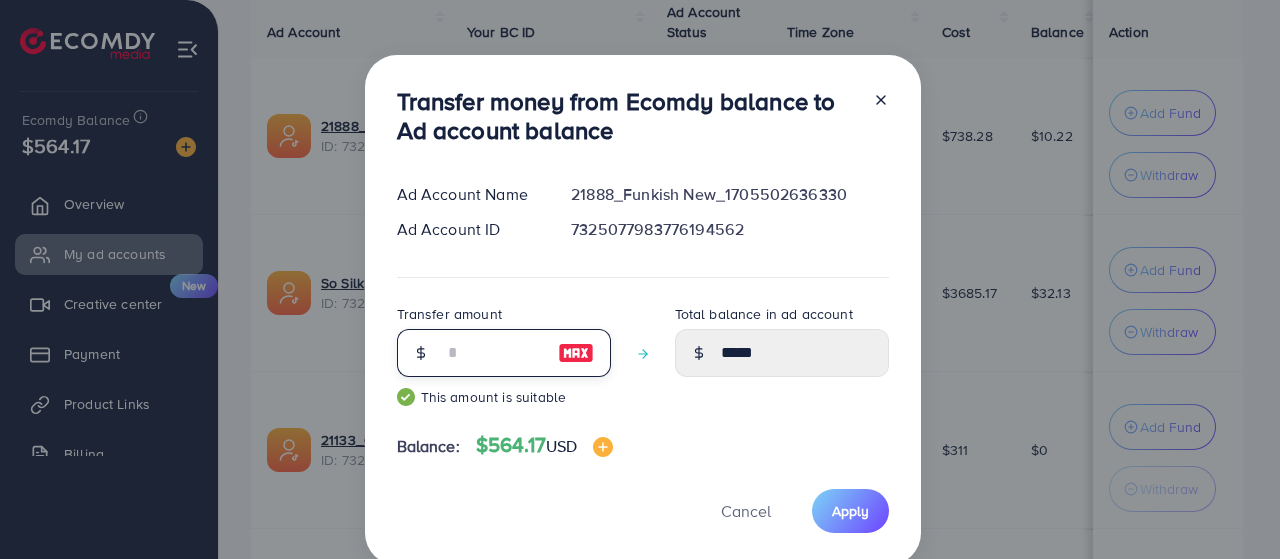 type on "*****" 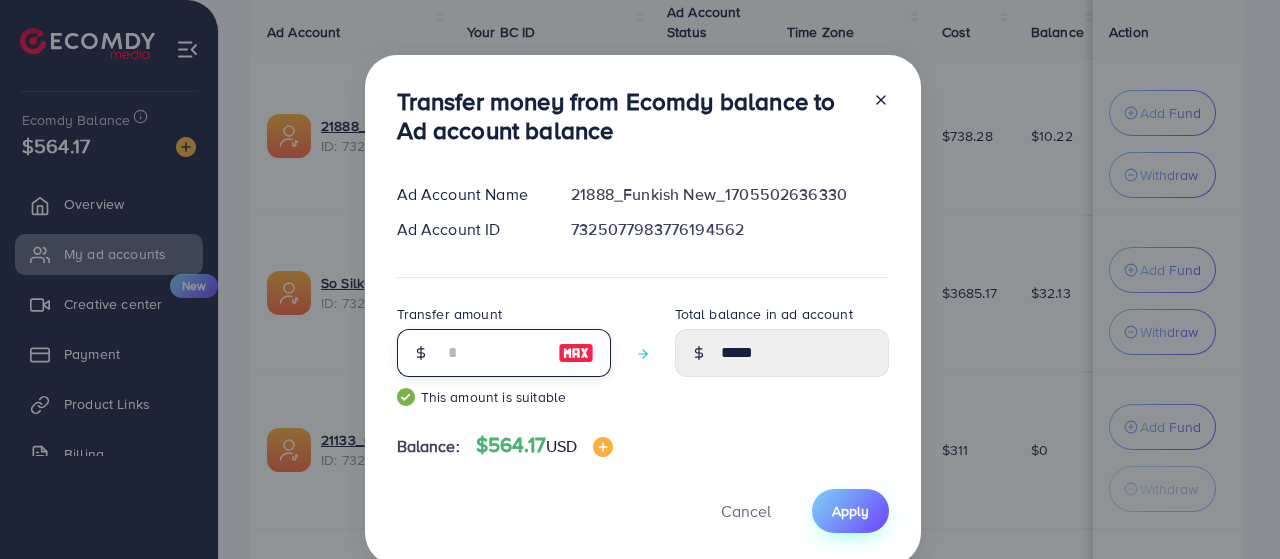 type on "**" 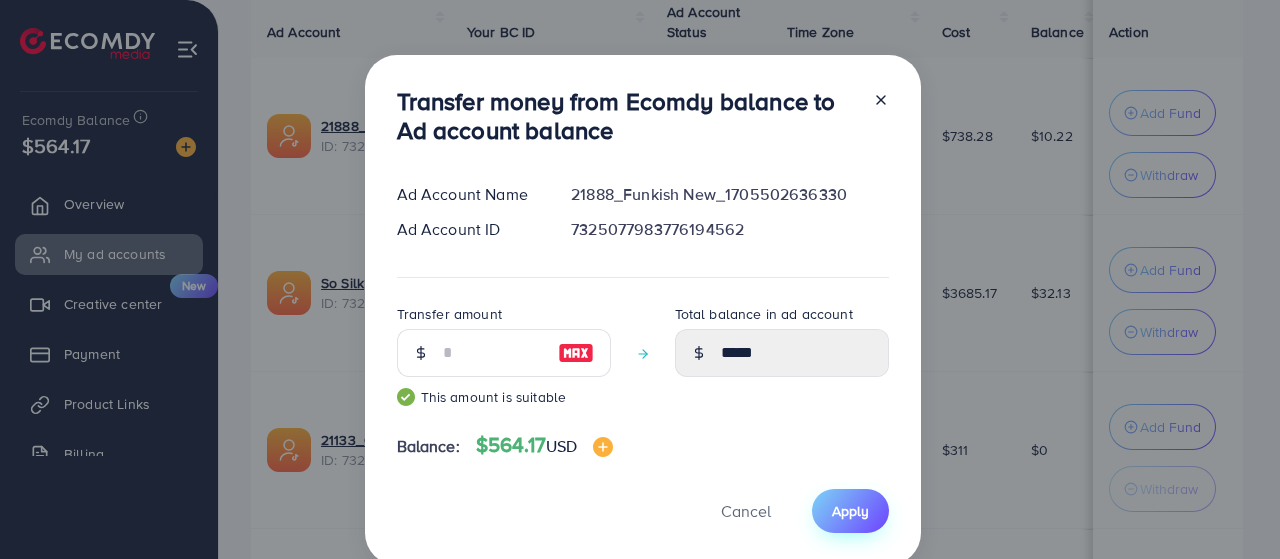 click on "Apply" at bounding box center [850, 510] 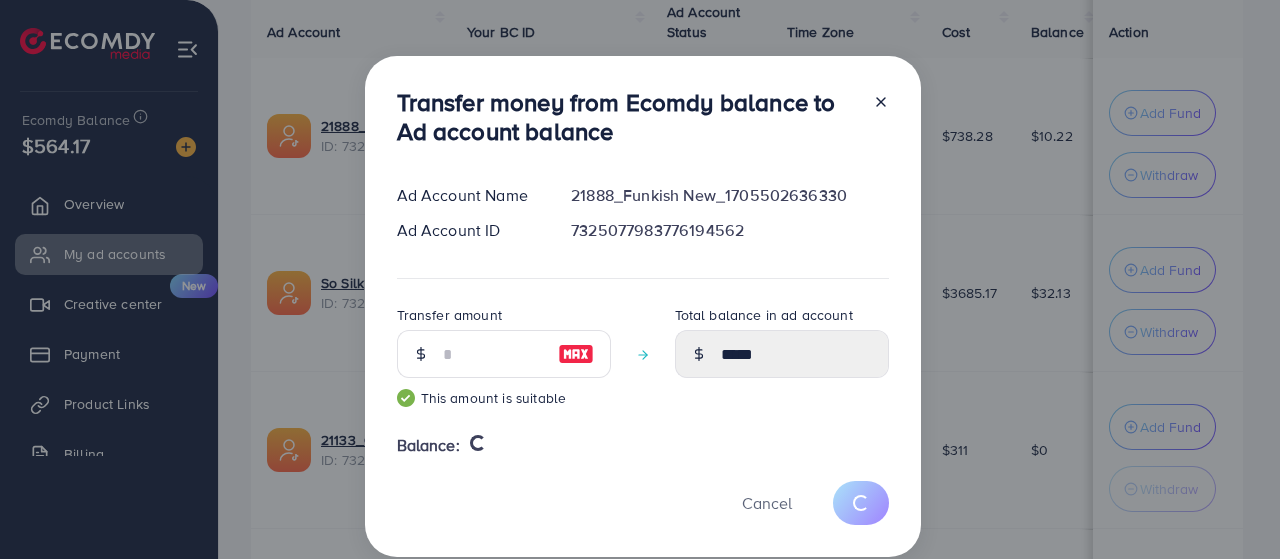type 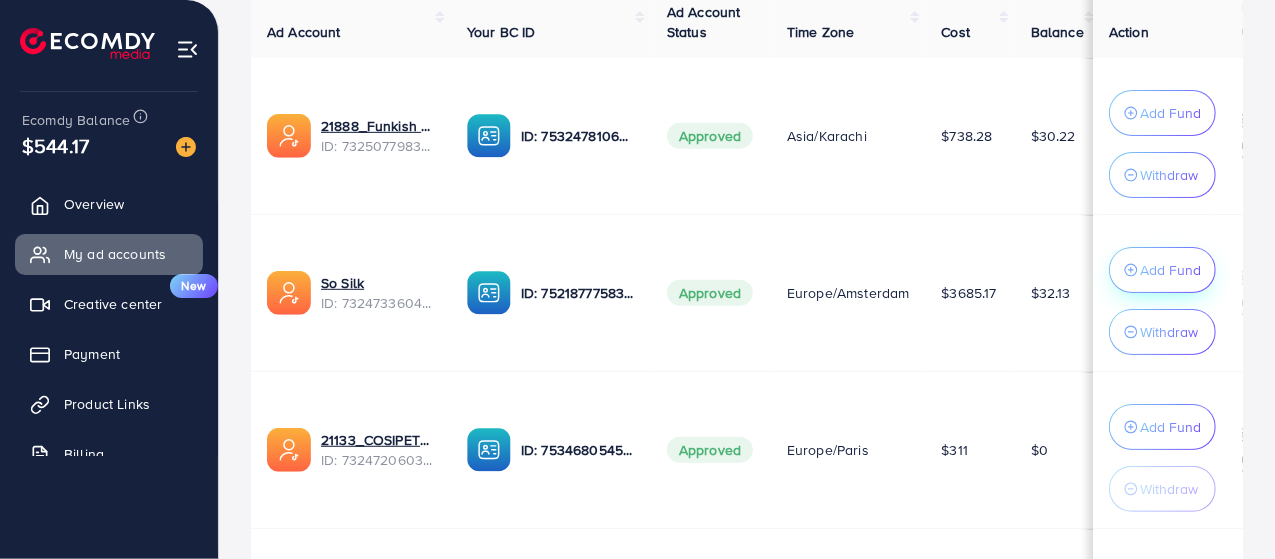 click on "Add Fund" at bounding box center (1170, 113) 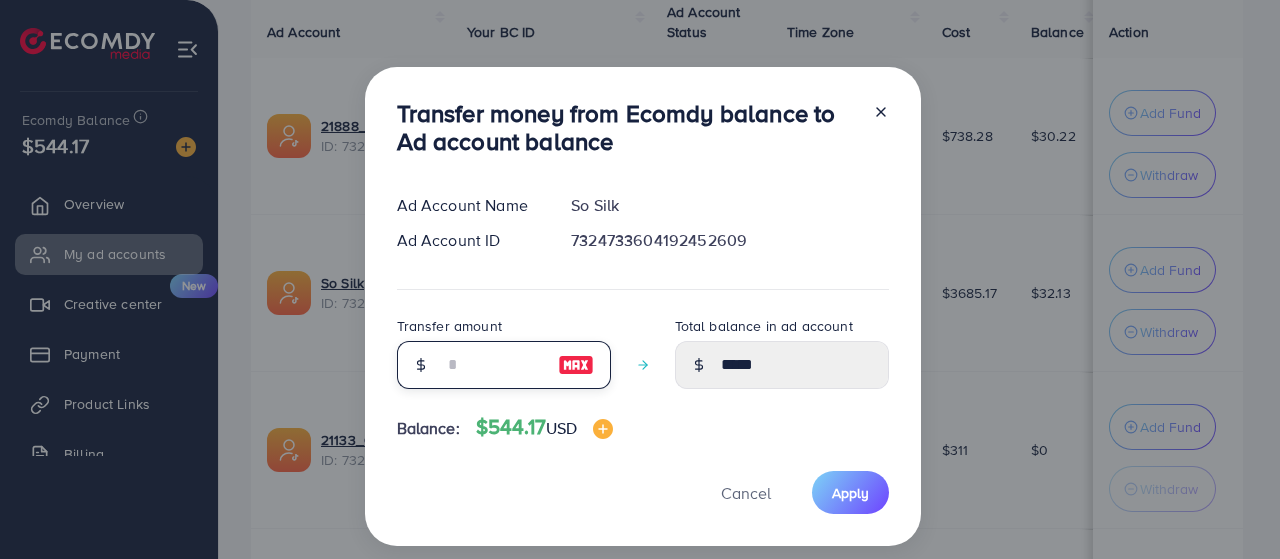 click at bounding box center [493, 365] 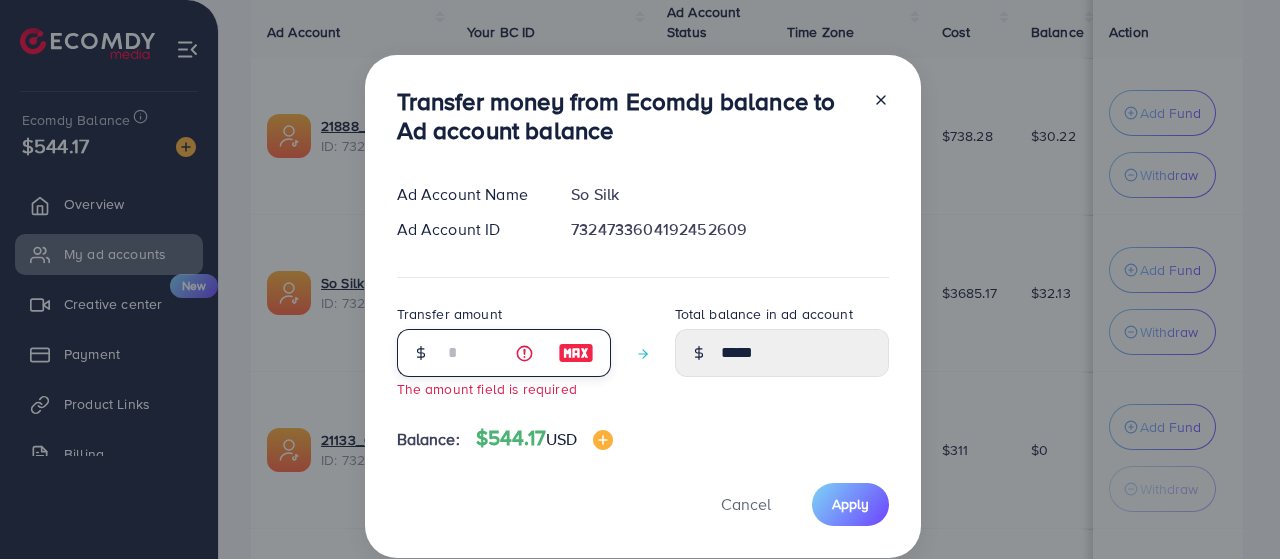 type on "*" 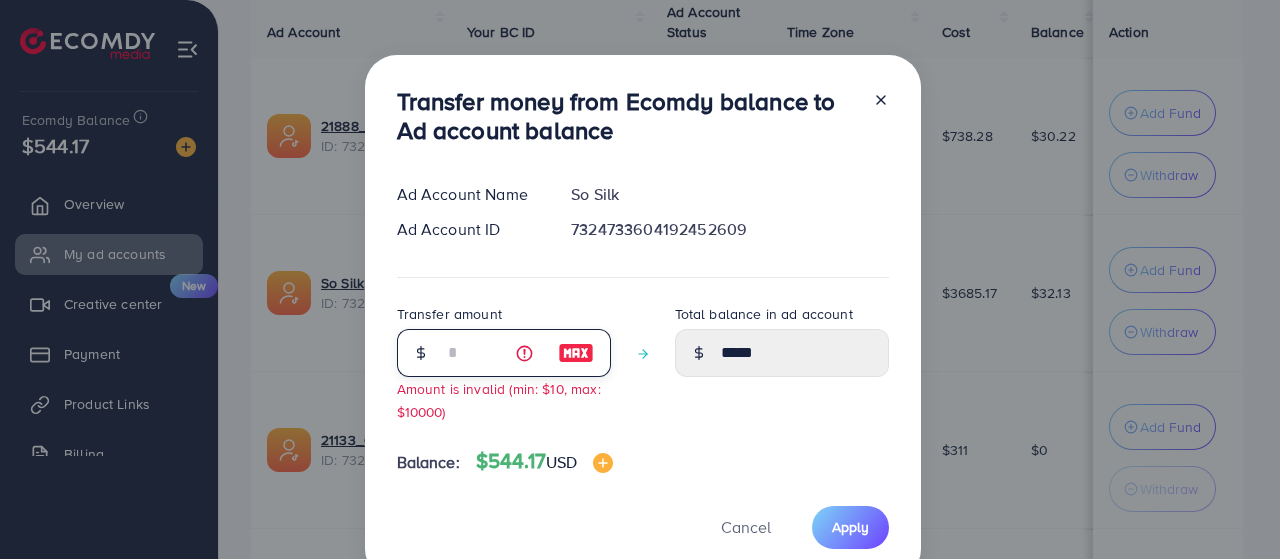 type on "*****" 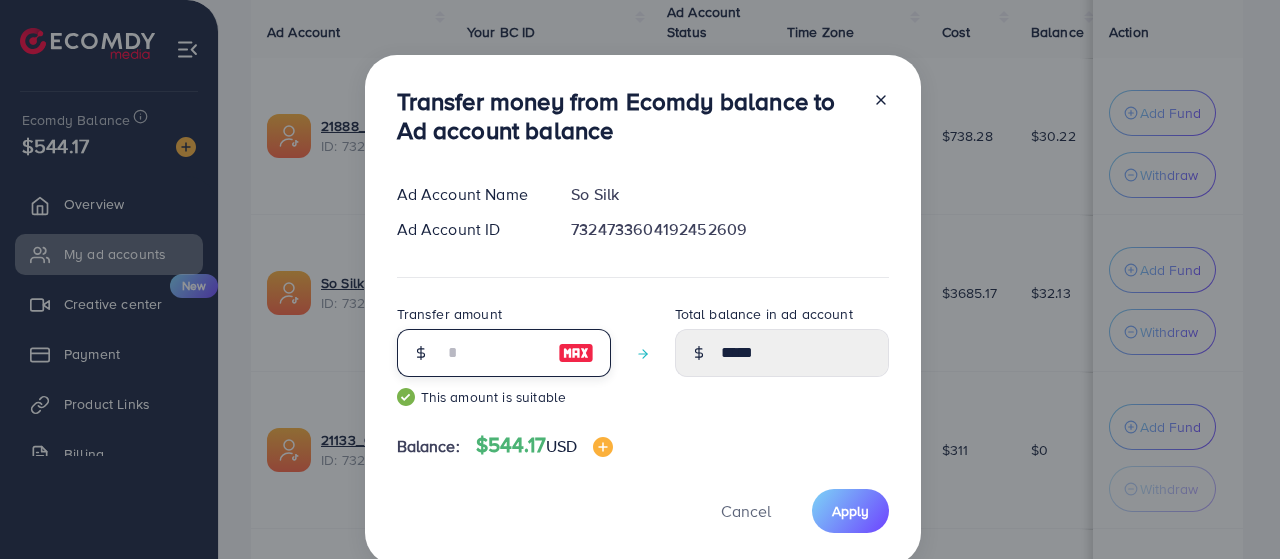 type on "*****" 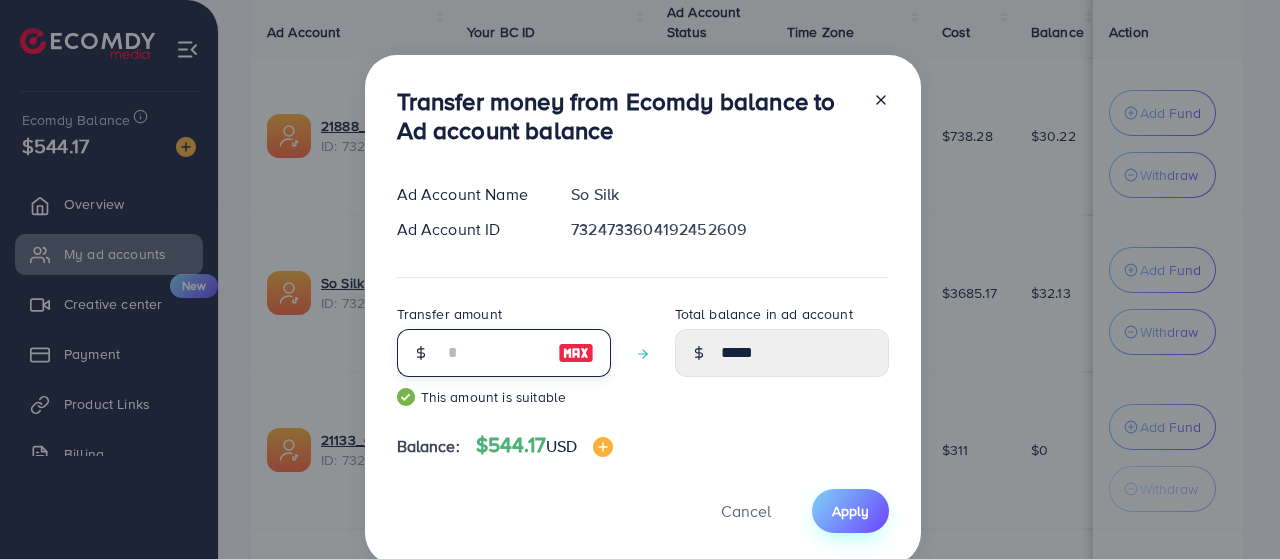 type on "**" 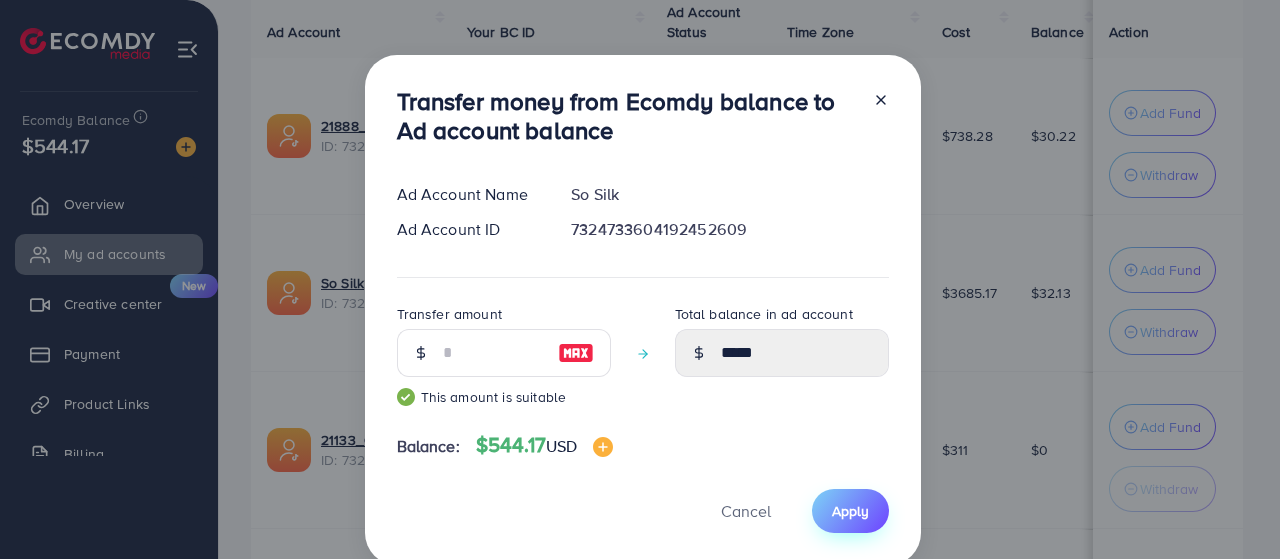 click on "Apply" at bounding box center (850, 511) 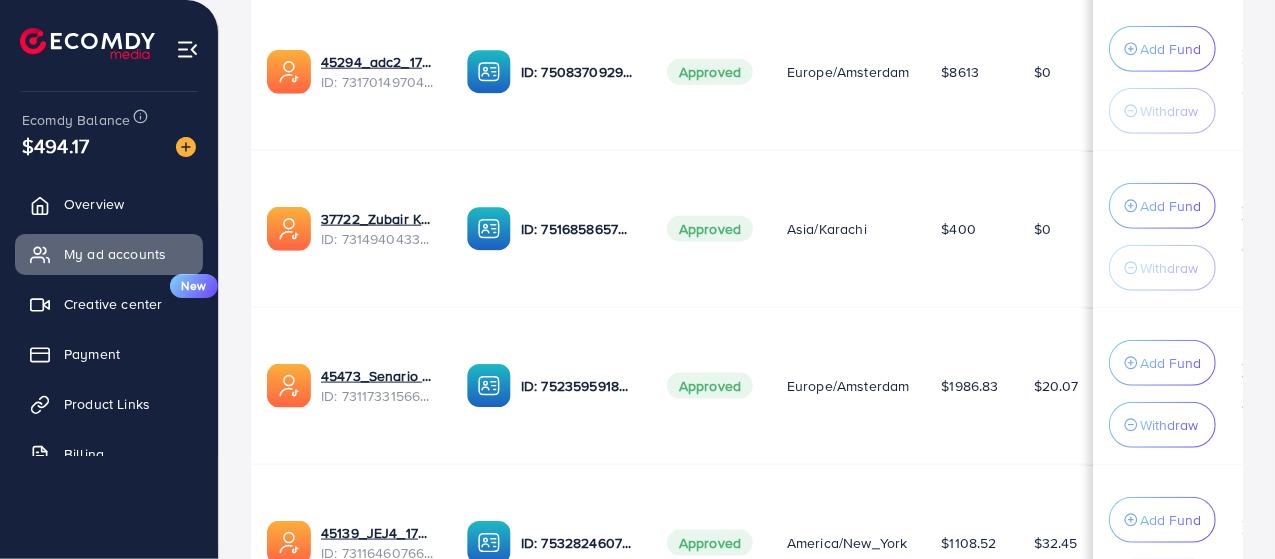 scroll, scrollTop: 1220, scrollLeft: 0, axis: vertical 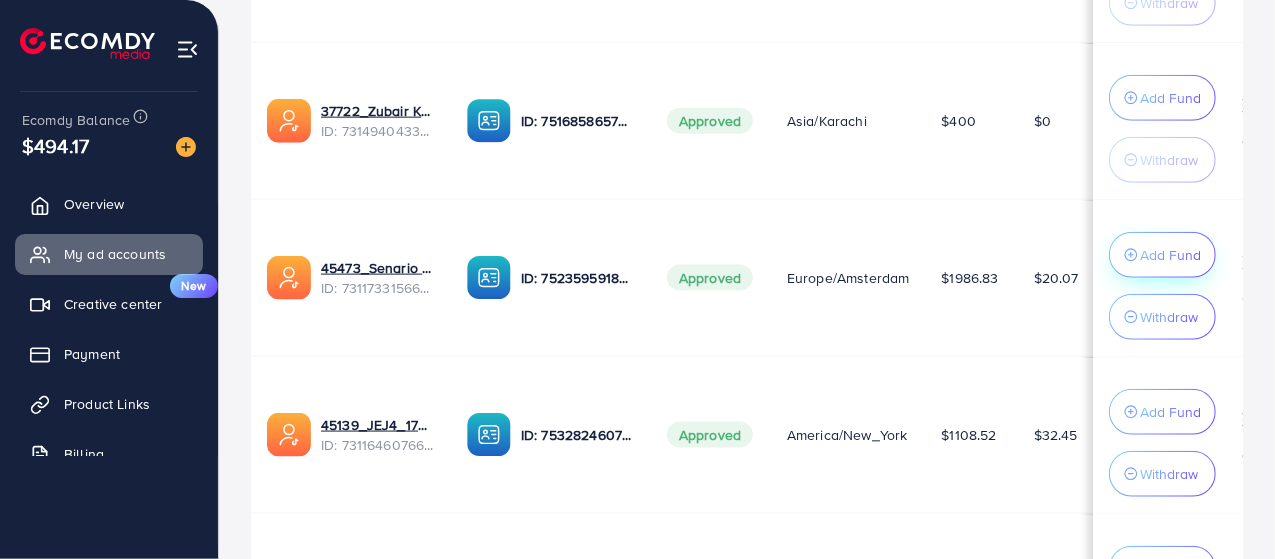 click on "Add Fund" at bounding box center [1170, -687] 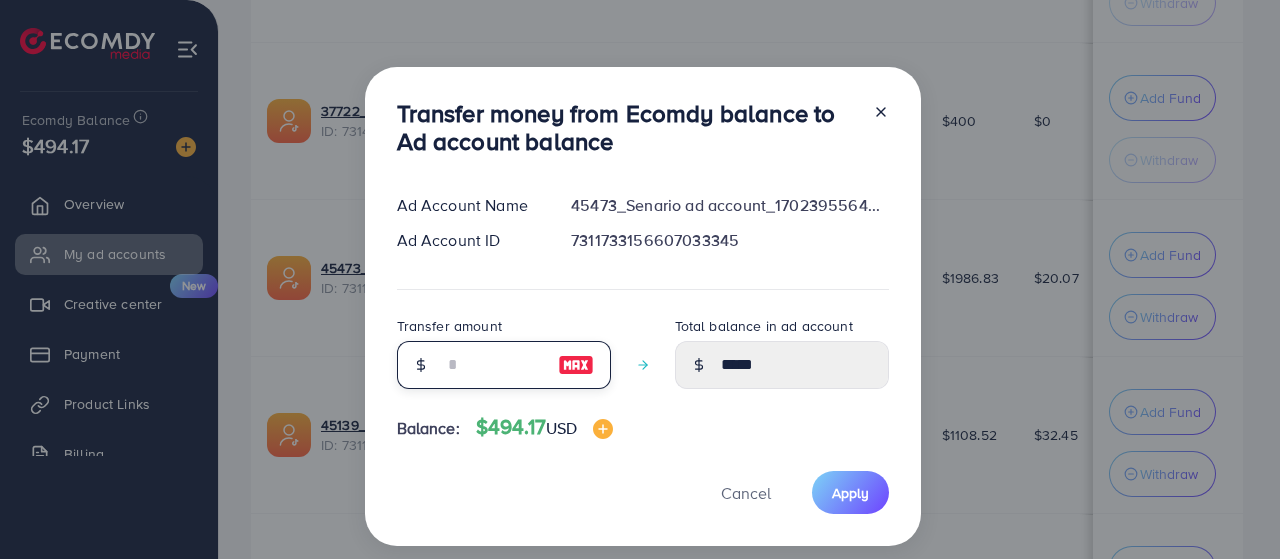 click at bounding box center (493, 365) 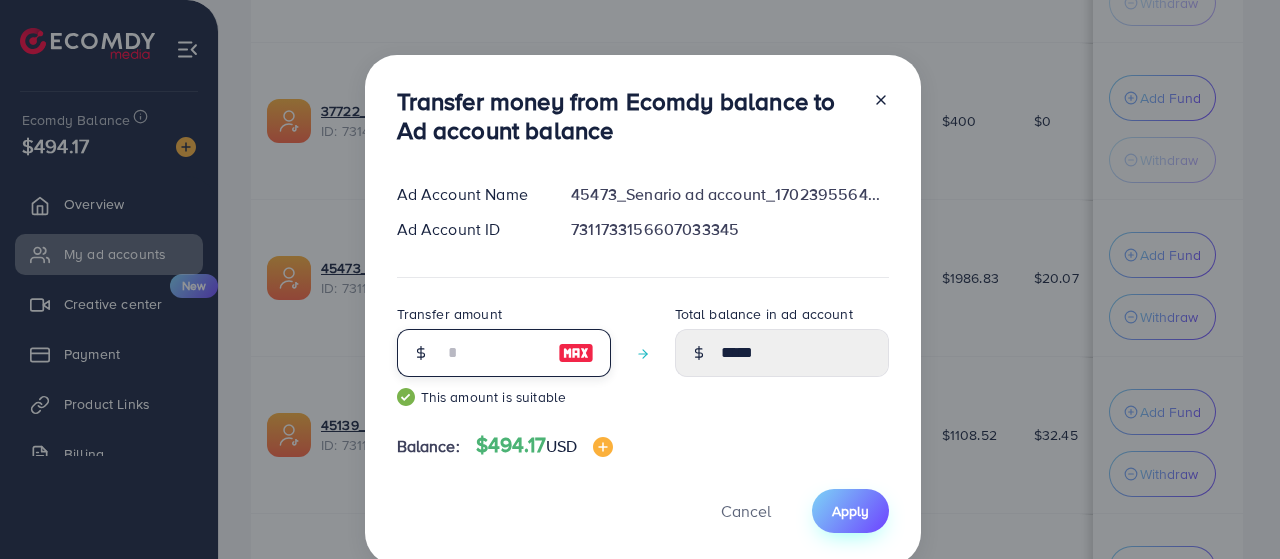type on "**" 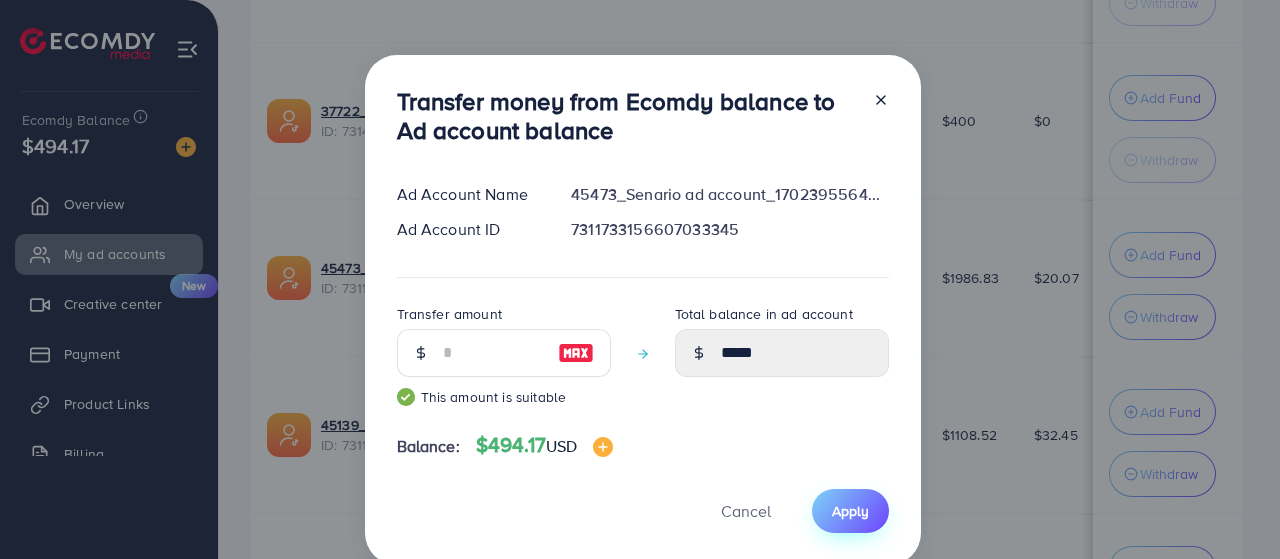 click on "Apply" at bounding box center [850, 511] 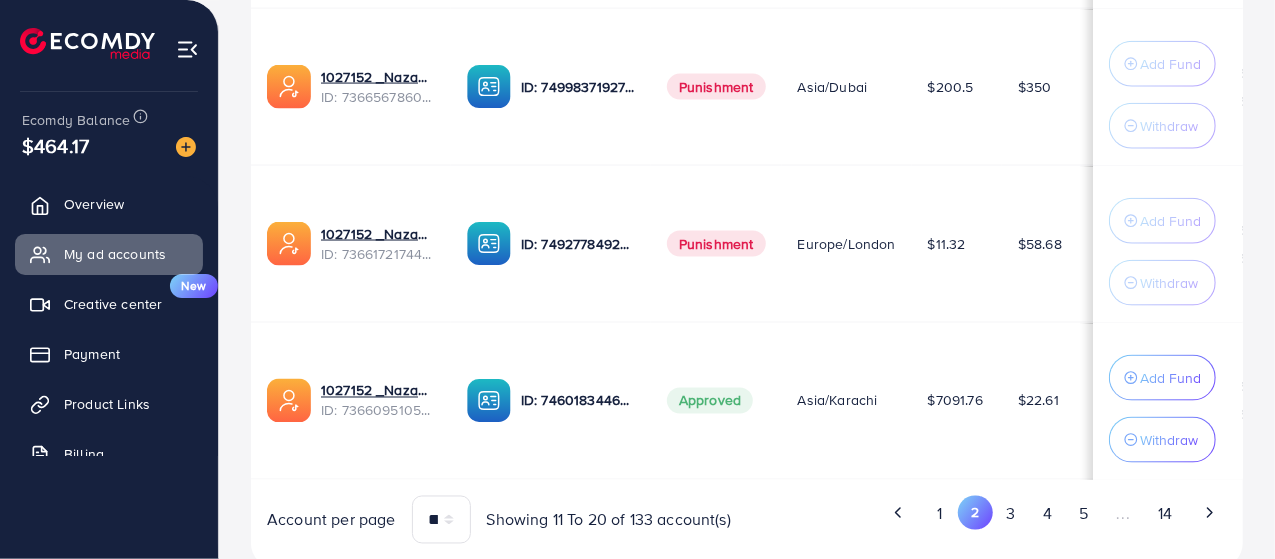 scroll, scrollTop: 1620, scrollLeft: 0, axis: vertical 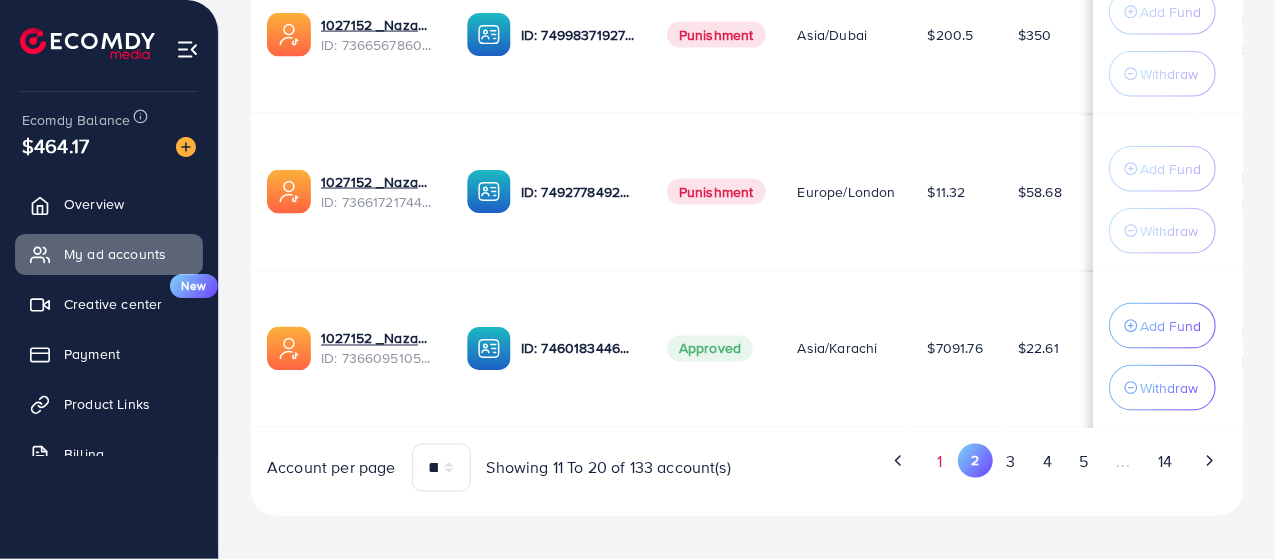 click on "1" at bounding box center (940, 462) 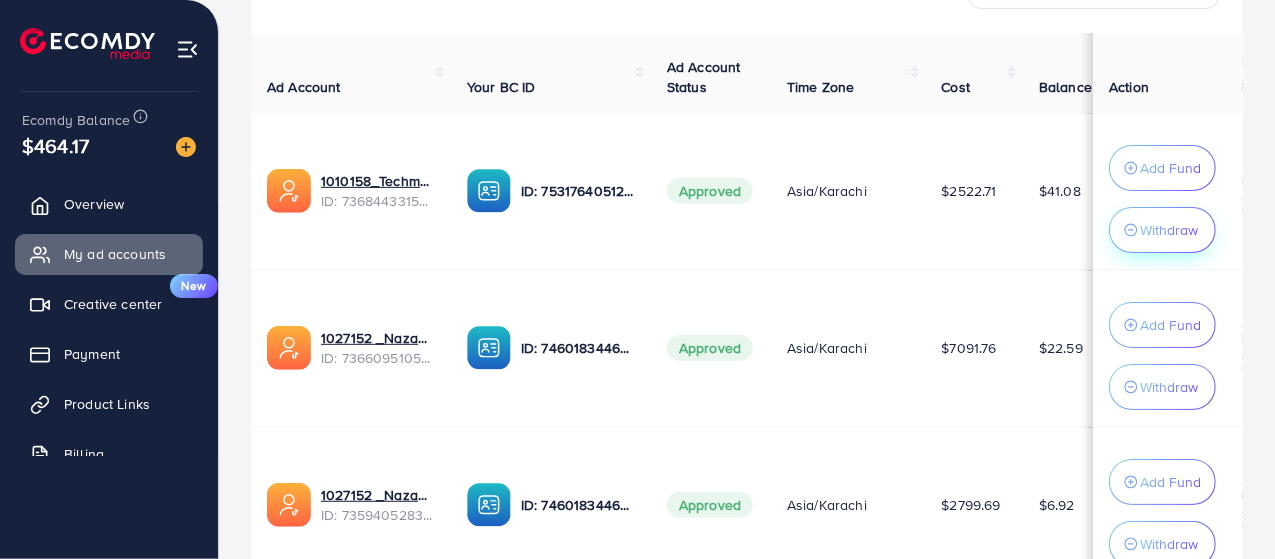 scroll, scrollTop: 220, scrollLeft: 0, axis: vertical 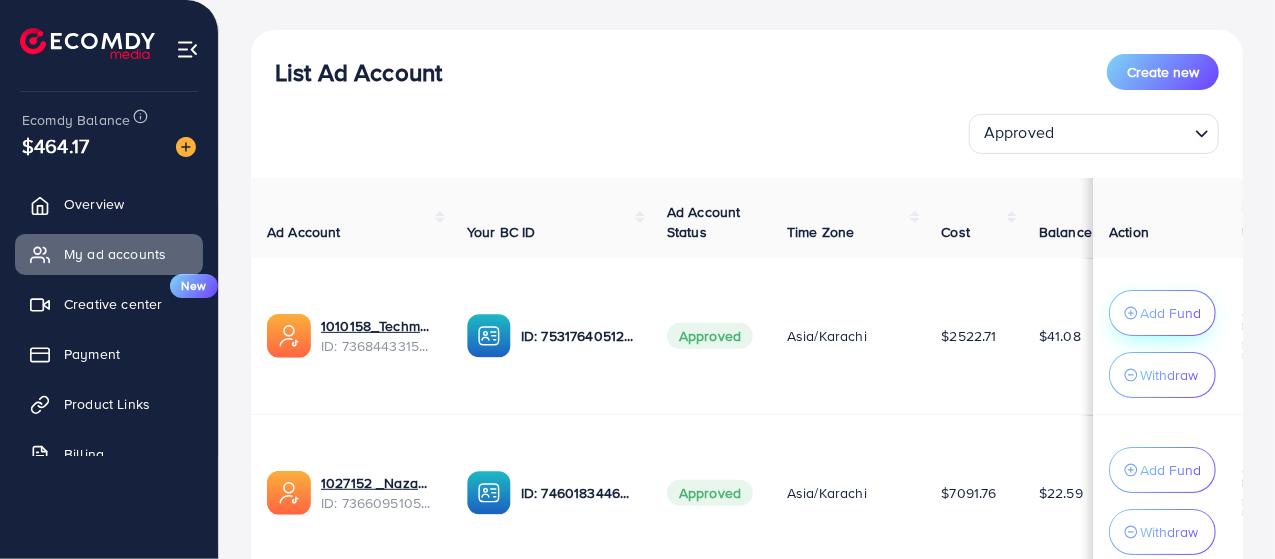 click on "Add Fund" at bounding box center (1170, 313) 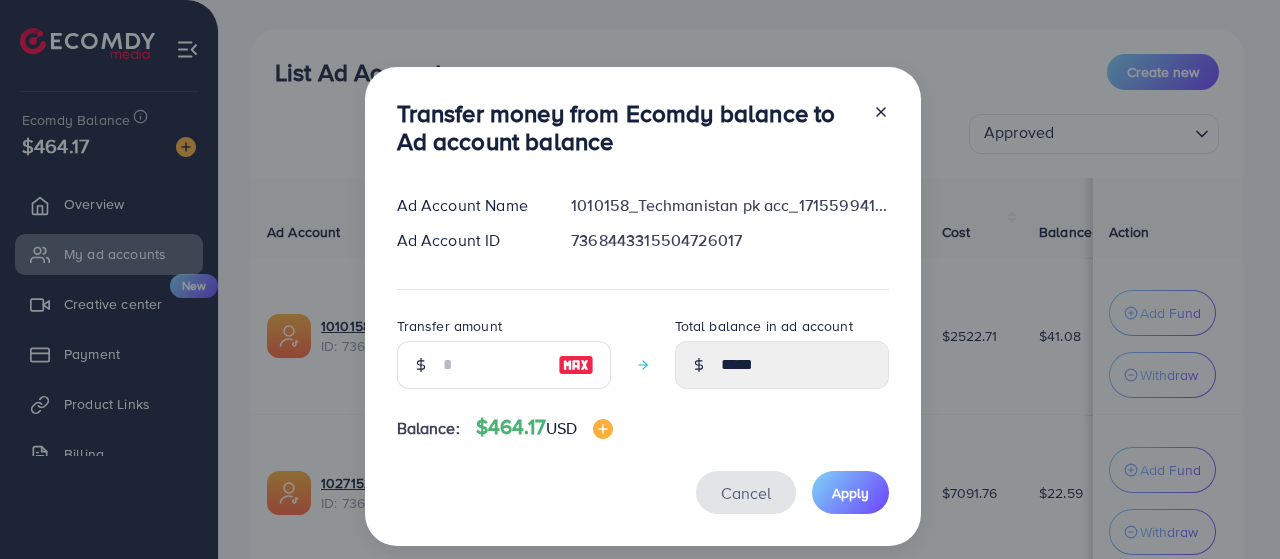 click on "Cancel" at bounding box center [746, 492] 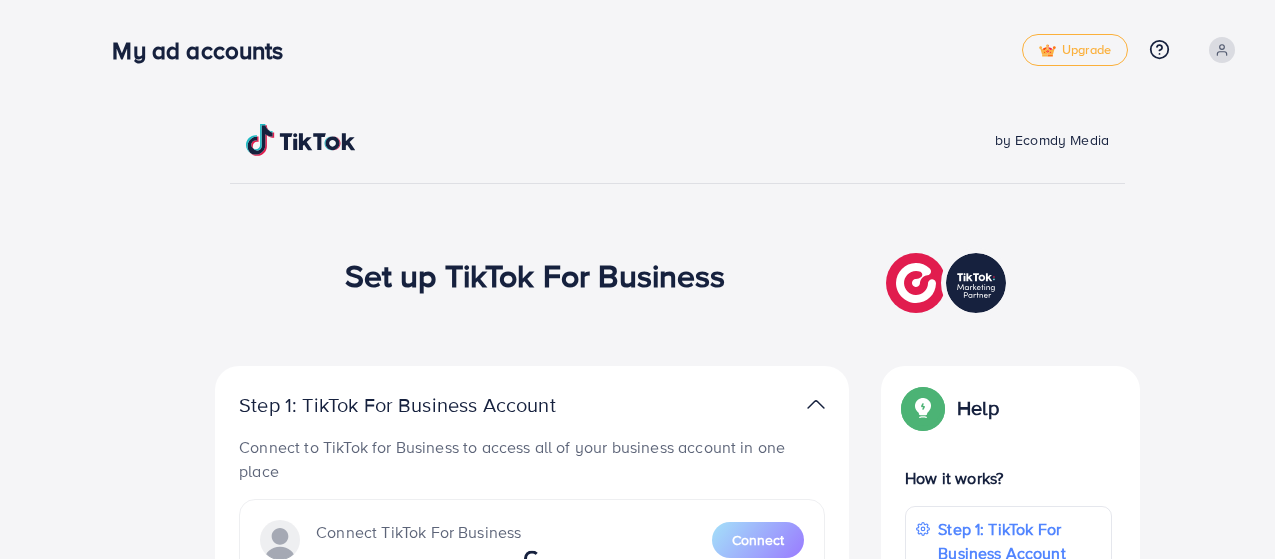 scroll, scrollTop: 0, scrollLeft: 0, axis: both 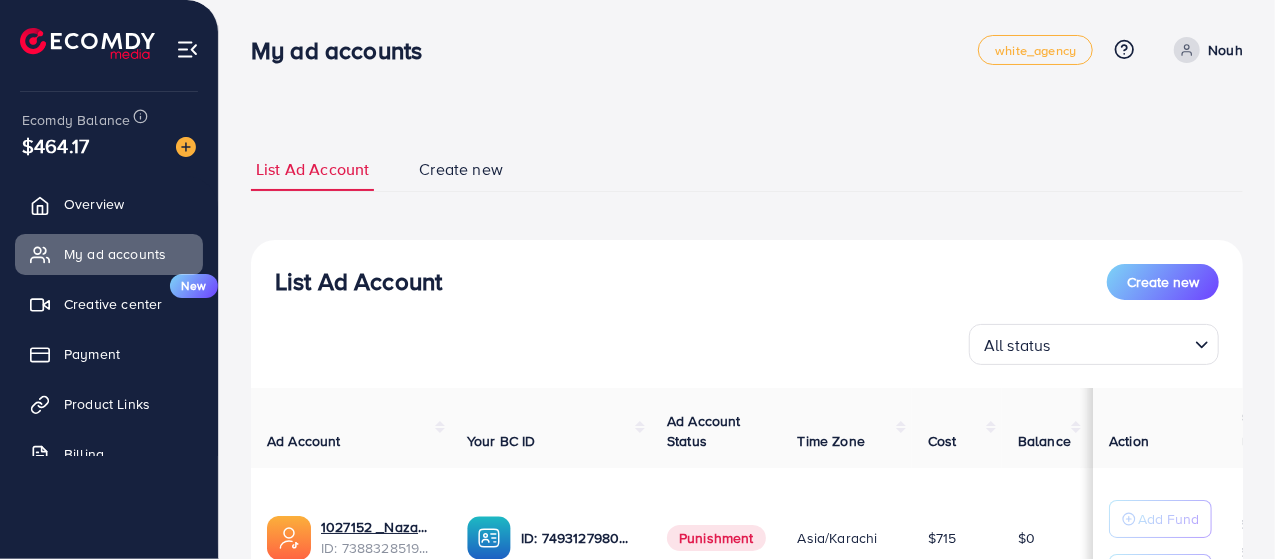 click on "All status
Loading..." at bounding box center (1094, 344) 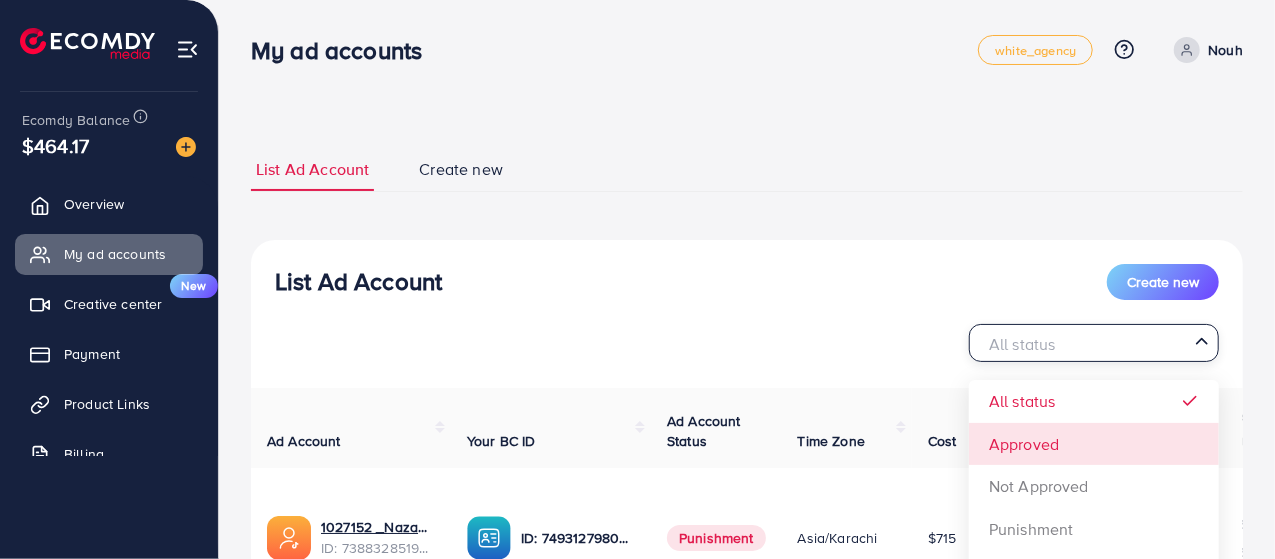 click on "List Ad Account   Create new
All status
Loading...
All status
Approved
Not Approved
Punishment
Review
Not yet effective
Closed
Ad Account Your BC ID Ad Account Status Time Zone Cost Balance Auto top-up Threshold information Action            [ACCOUNT_NAME]  ID: [ACCOUNT_ID]  ID: [ACCOUNT_ID]  Punishment   [TIMEZONE]   $715   $0   $ ---   $ ---   Add Fund   Withdraw       [ACCOUNT_NAME]  ID: [ACCOUNT_ID]  ID: [ACCOUNT_ID]  Punishment   [TIMEZONE]   $2226.01   $18.99   $ ---   $ ---   Add Fund   Withdraw       [ACCOUNT_NAME]  ID: [ACCOUNT_ID]  ID: [ACCOUNT_ID]  Punishment   [TIMEZONE]   $1.31   $8.69   $ ---   $ ---   Add Fund   Withdraw       [ACCOUNT_NAME]  ID: [ACCOUNT_ID]  ID: [ACCOUNT_ID]  Punishment   [TIMEZONE]" at bounding box center [747, 1103] 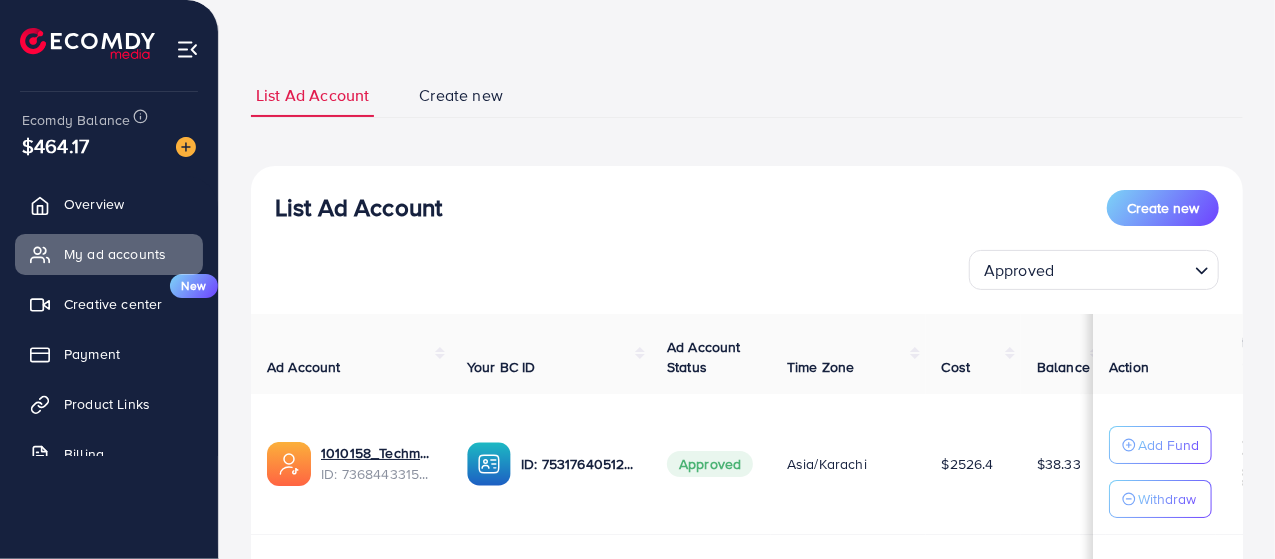 scroll, scrollTop: 200, scrollLeft: 0, axis: vertical 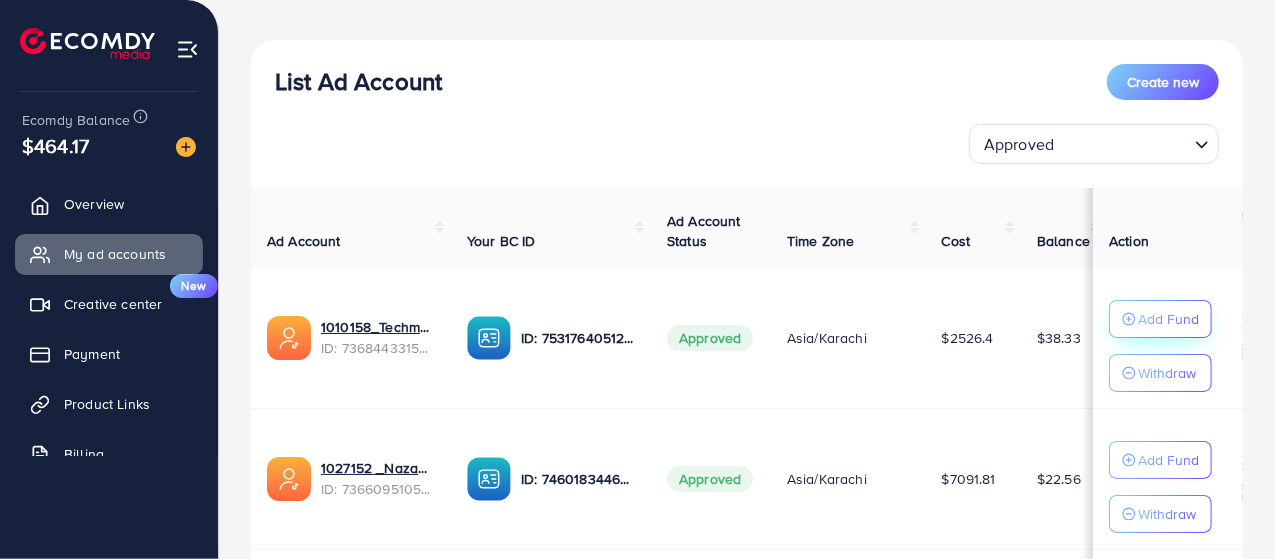 click on "Add Fund" at bounding box center (1168, 319) 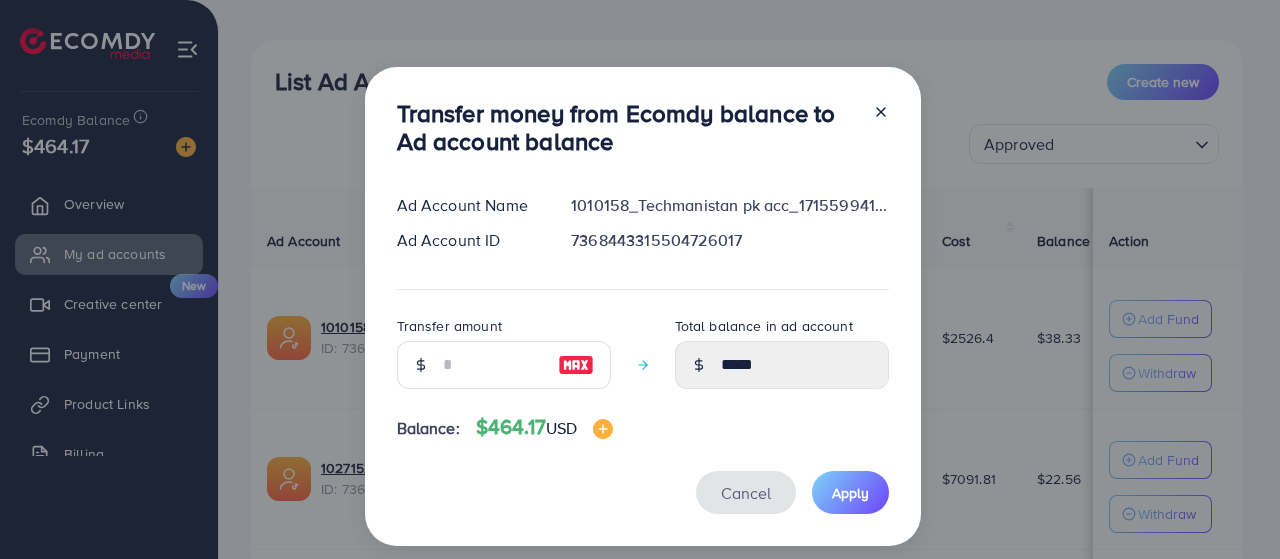 click on "Cancel" at bounding box center [746, 492] 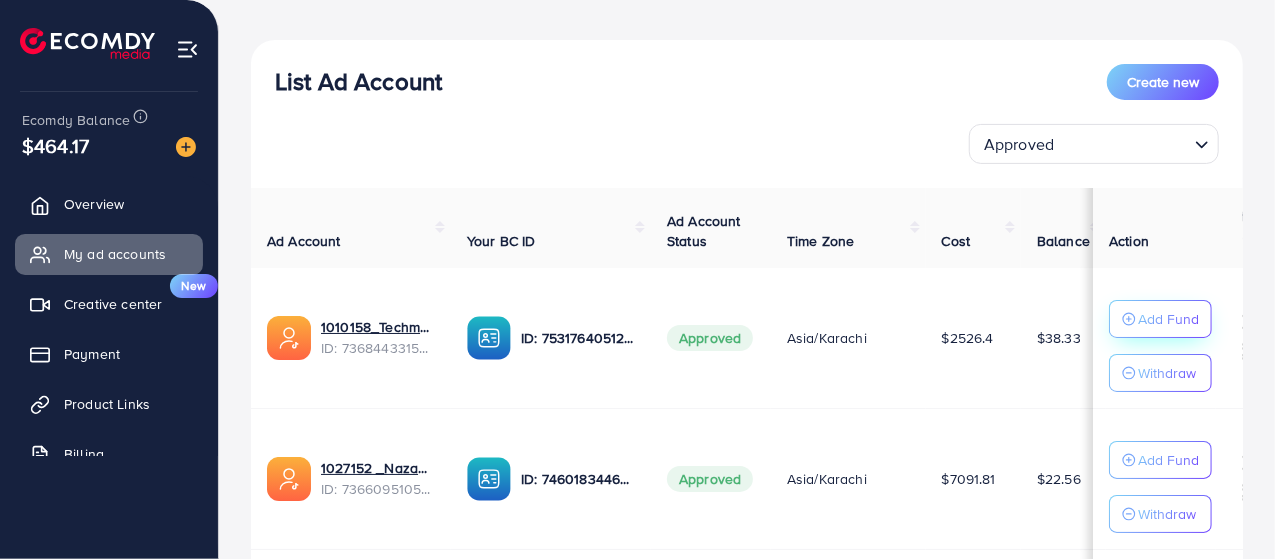 click 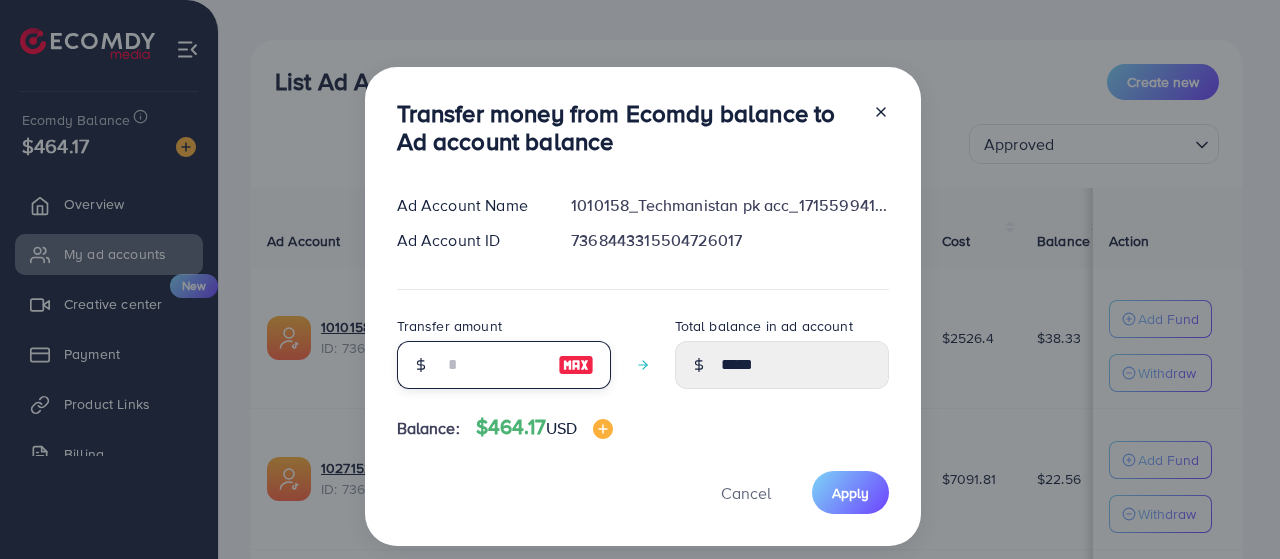 click at bounding box center (493, 365) 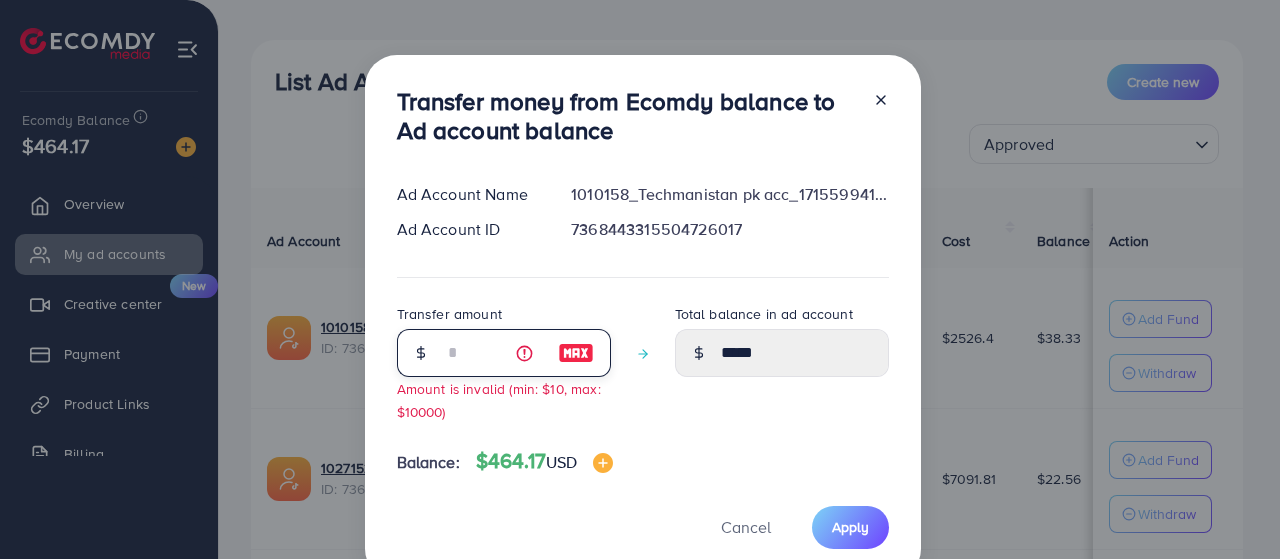 type on "**" 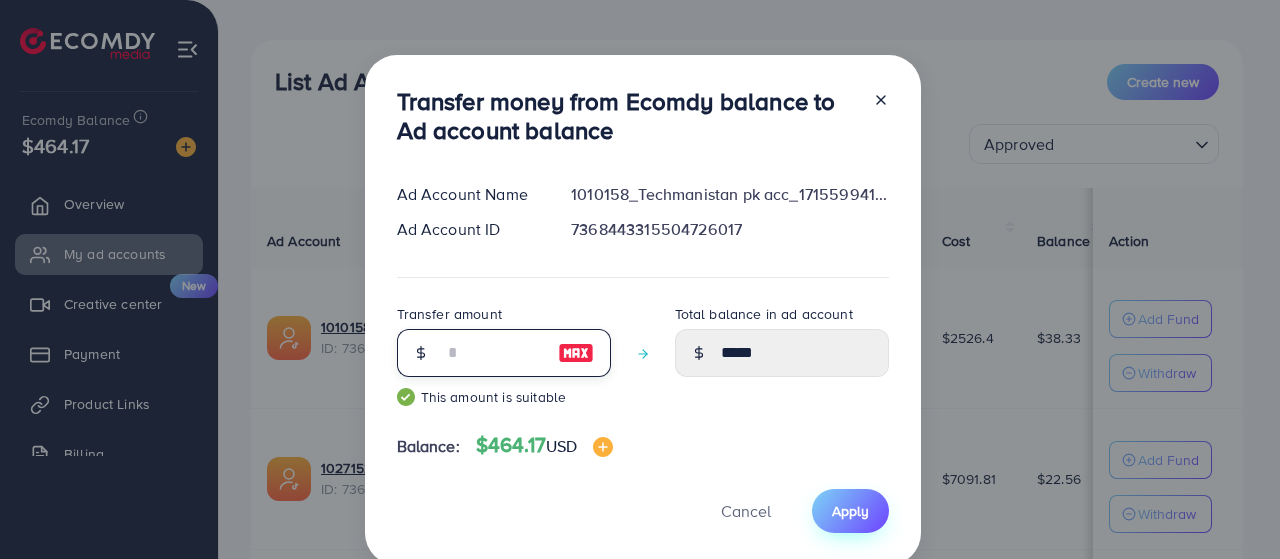 type on "**" 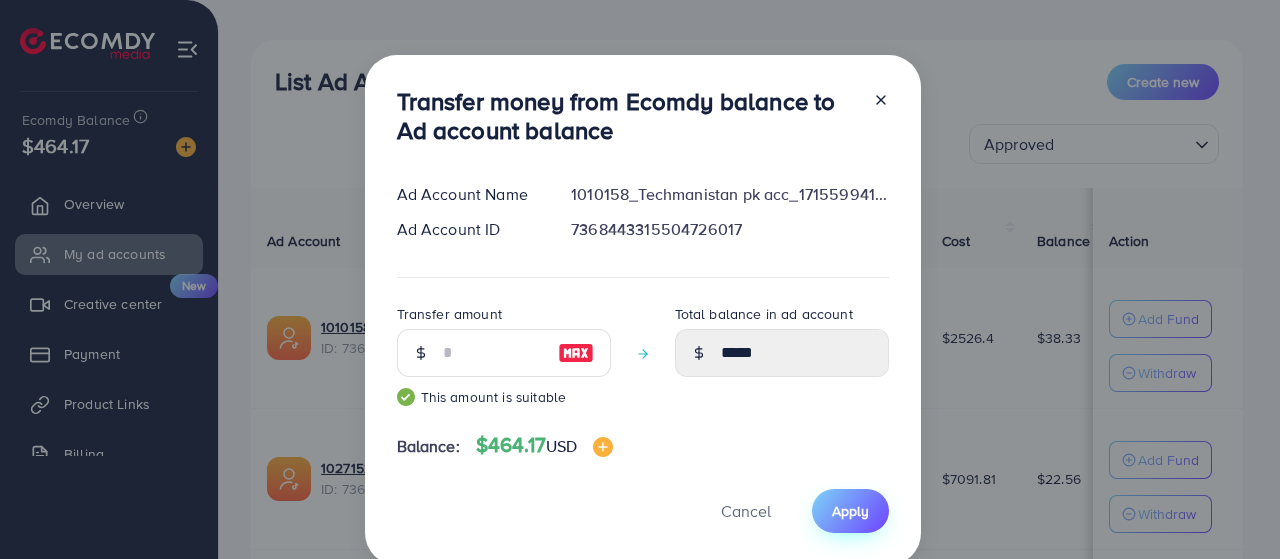 click on "Apply" at bounding box center (850, 511) 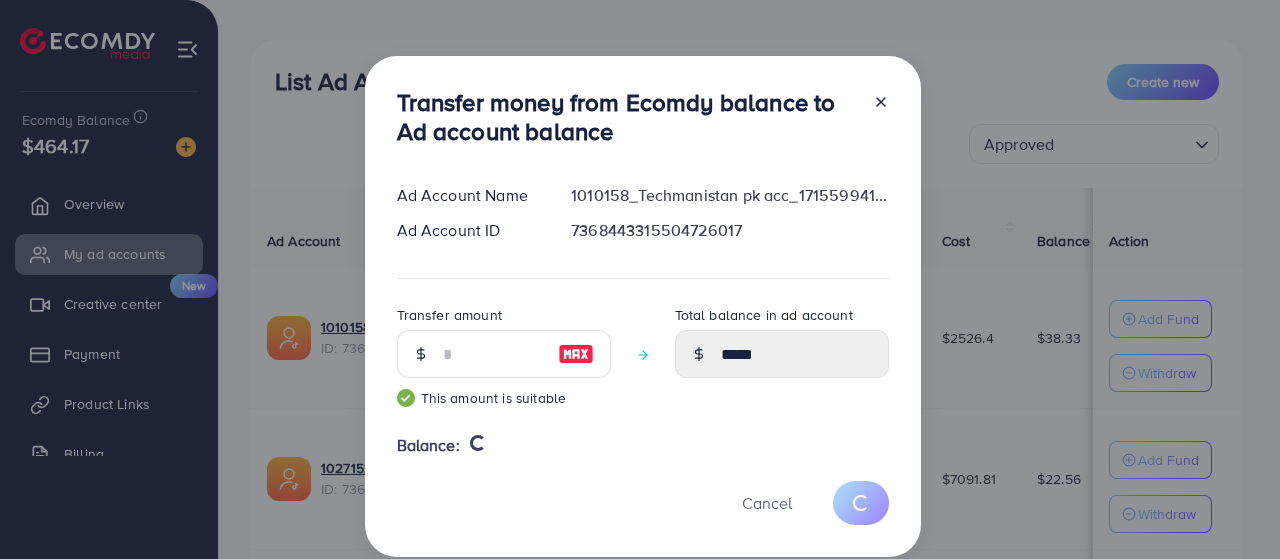 type 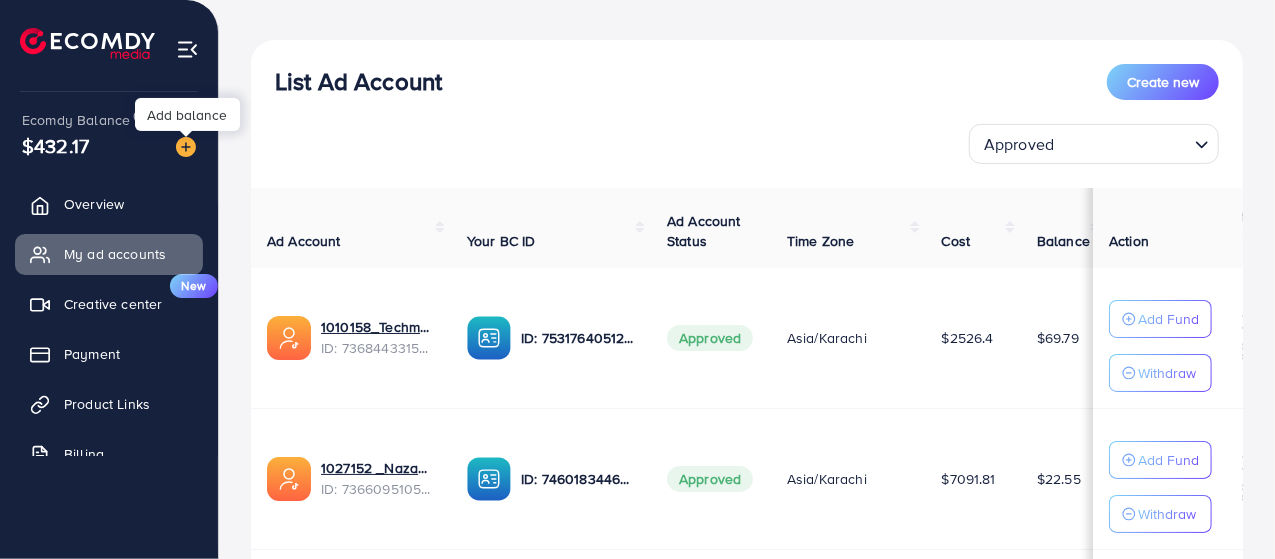 click at bounding box center (186, 147) 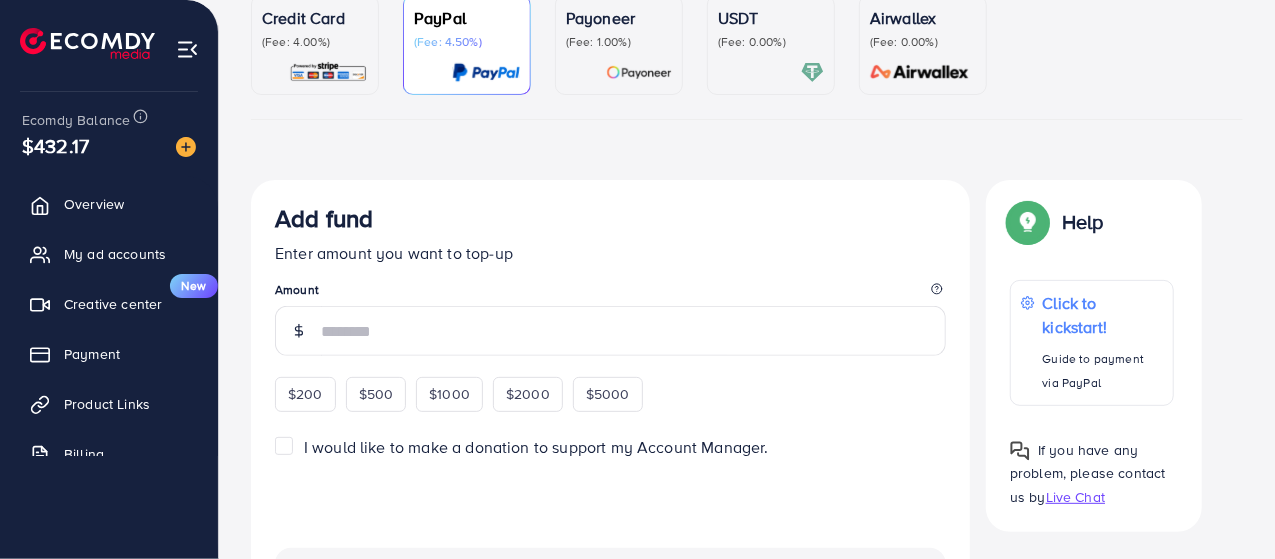scroll, scrollTop: 0, scrollLeft: 0, axis: both 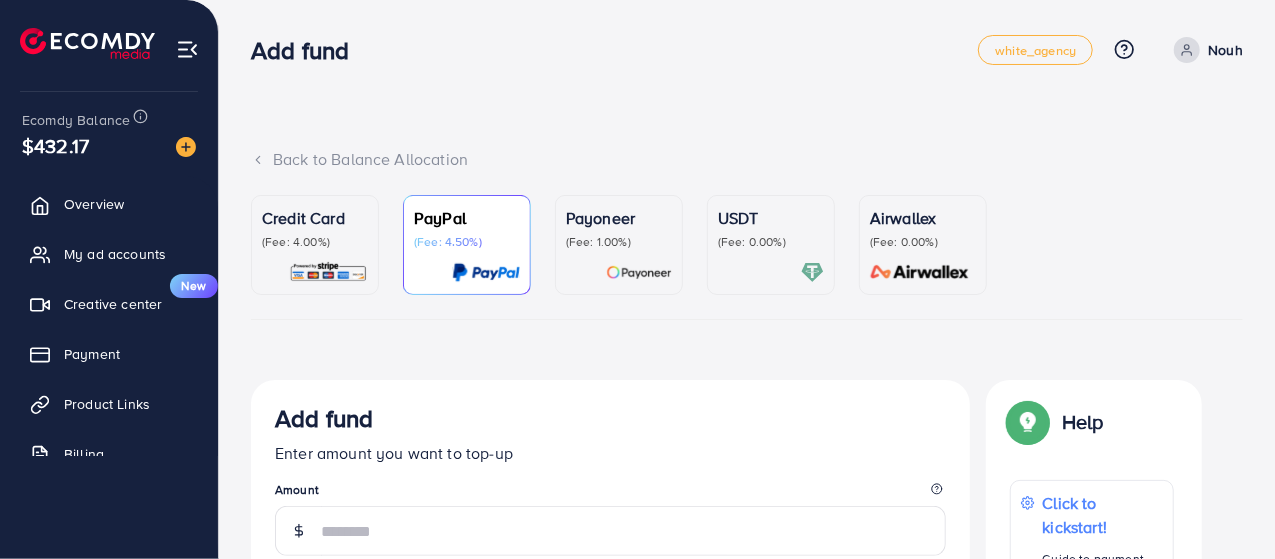 click on "USDT   (Fee: 0.00%)" at bounding box center (771, 245) 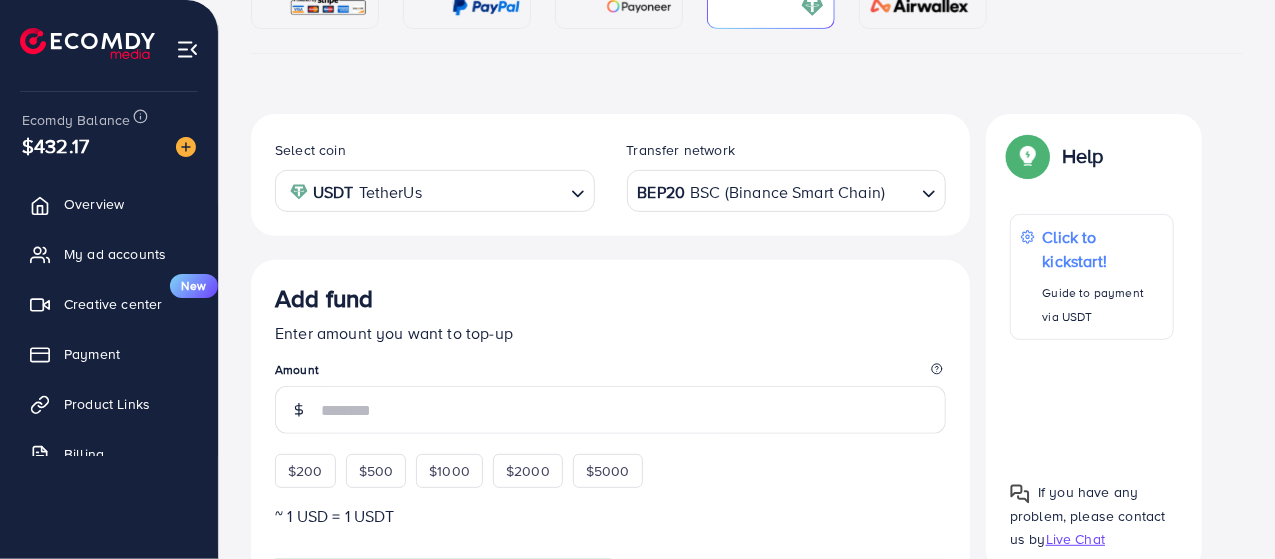 scroll, scrollTop: 400, scrollLeft: 0, axis: vertical 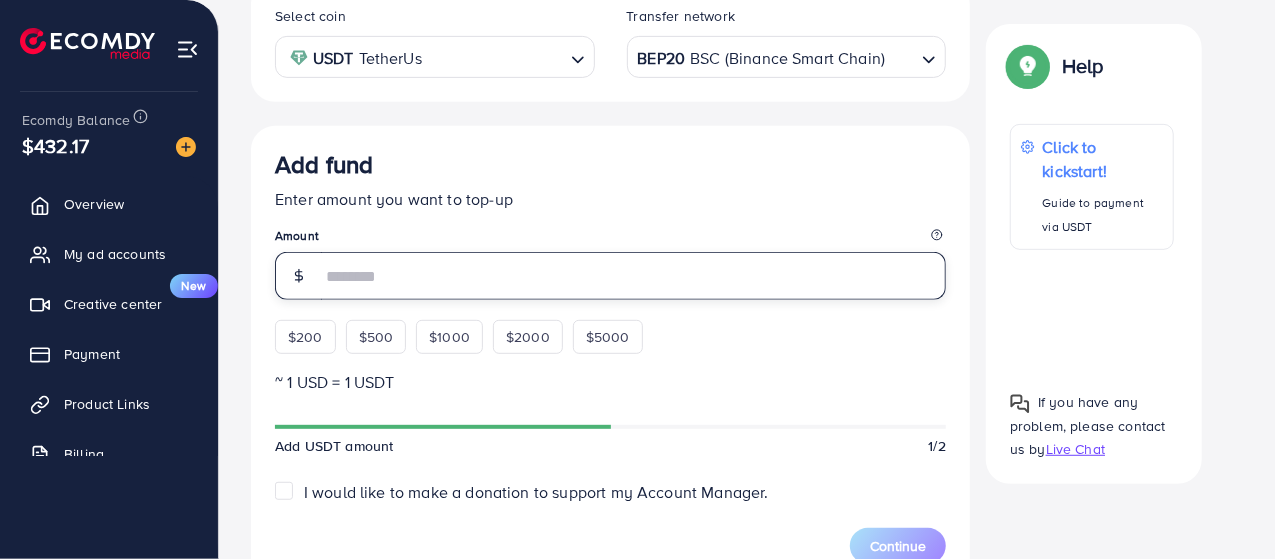 click at bounding box center (633, 276) 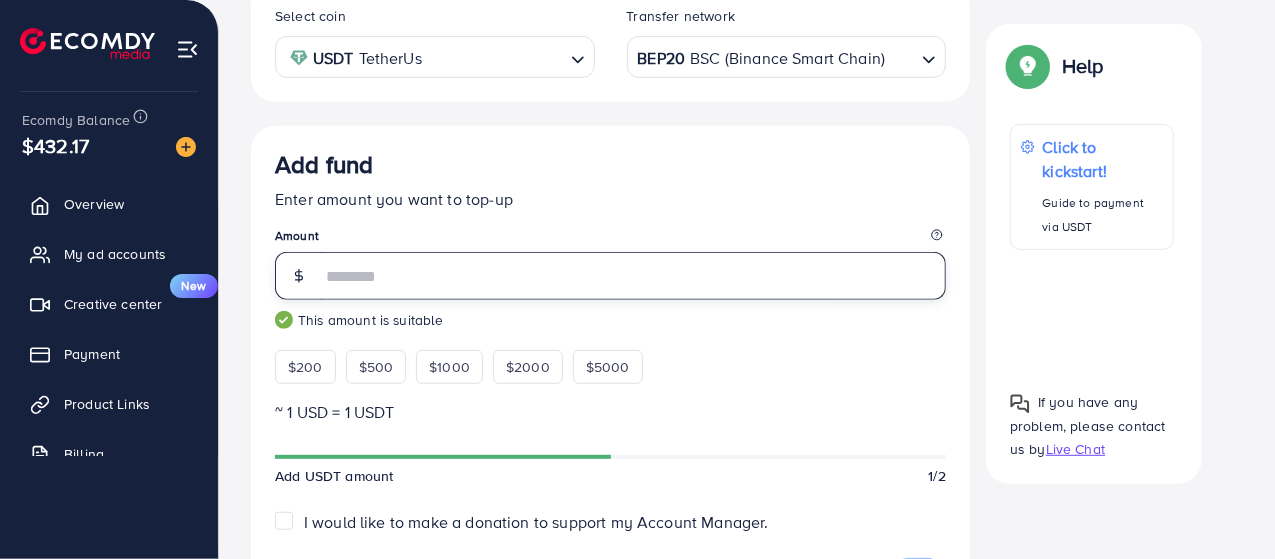 type on "****" 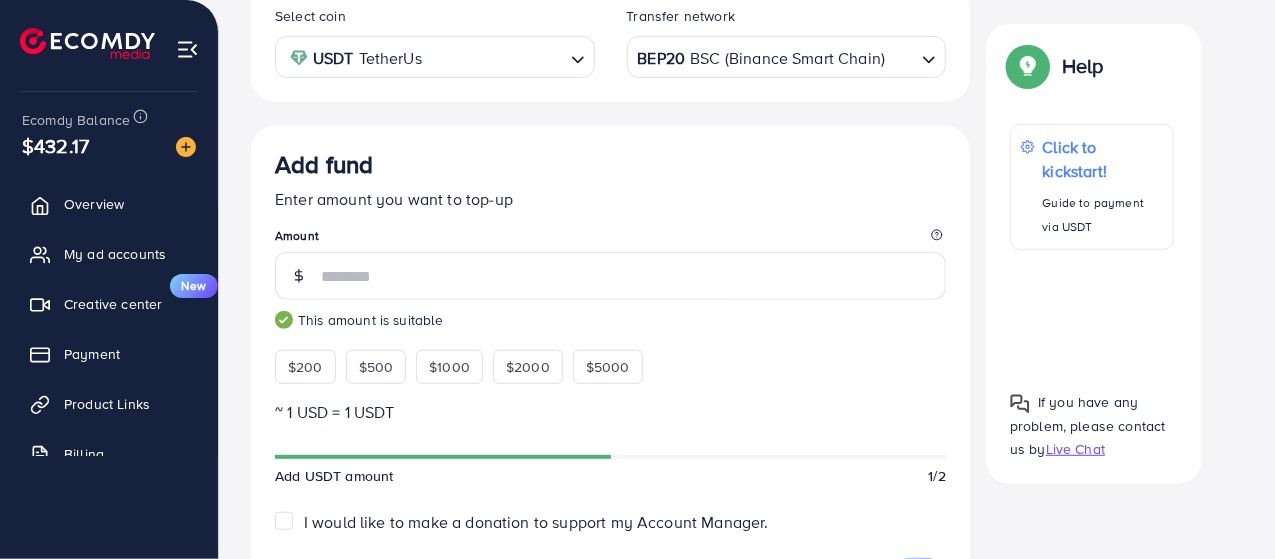 click on "~ 1 USD = 1 USDT" at bounding box center [610, 412] 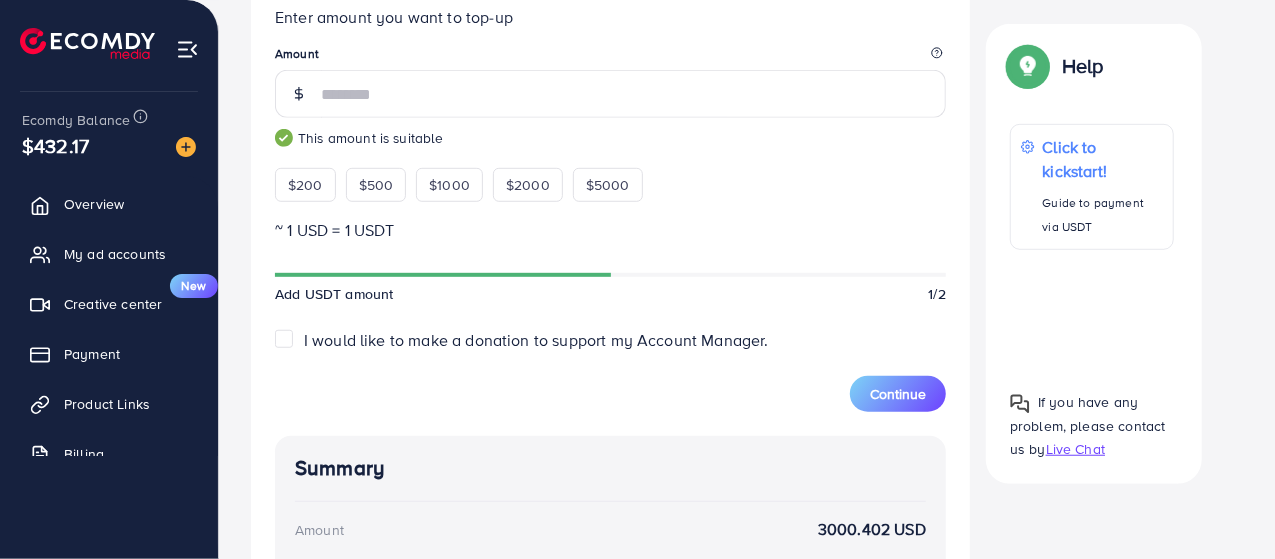 scroll, scrollTop: 700, scrollLeft: 0, axis: vertical 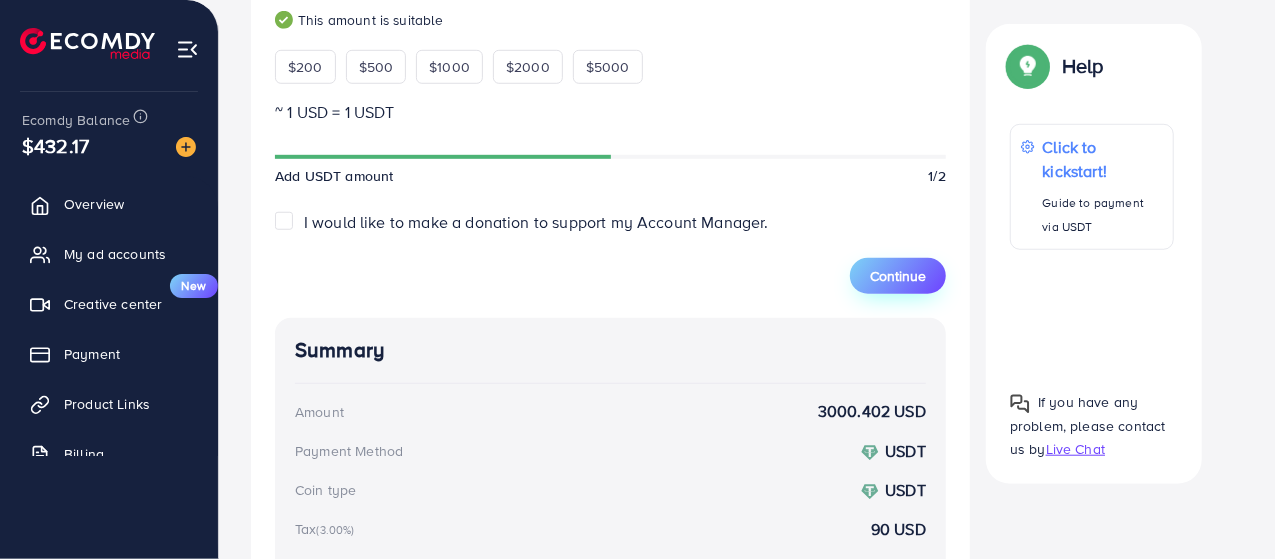 click on "Continue" at bounding box center [898, 276] 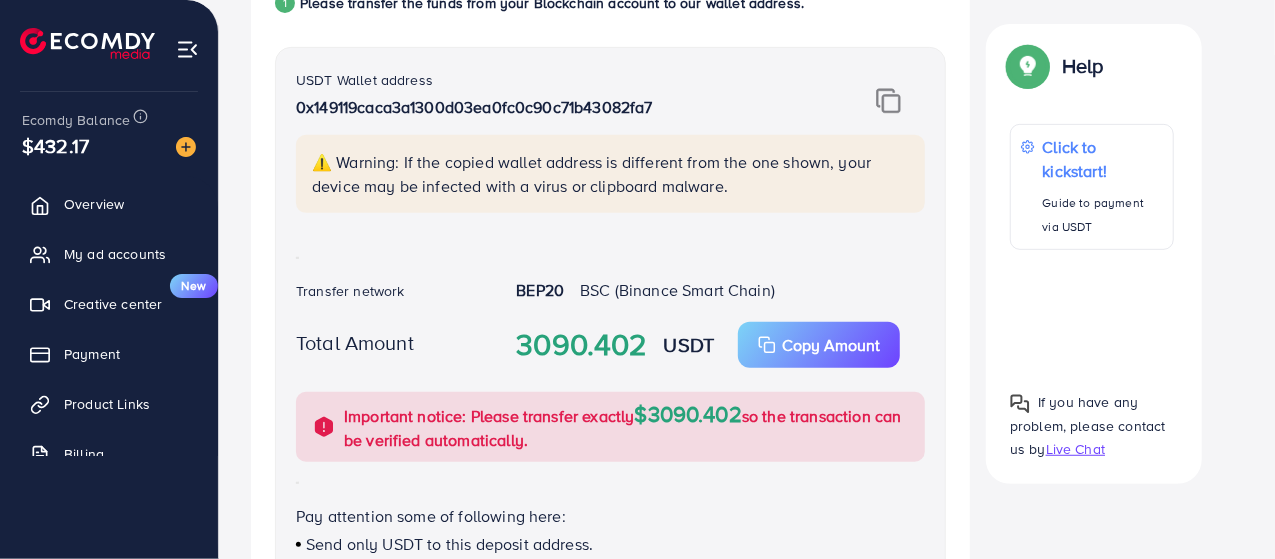 scroll, scrollTop: 426, scrollLeft: 0, axis: vertical 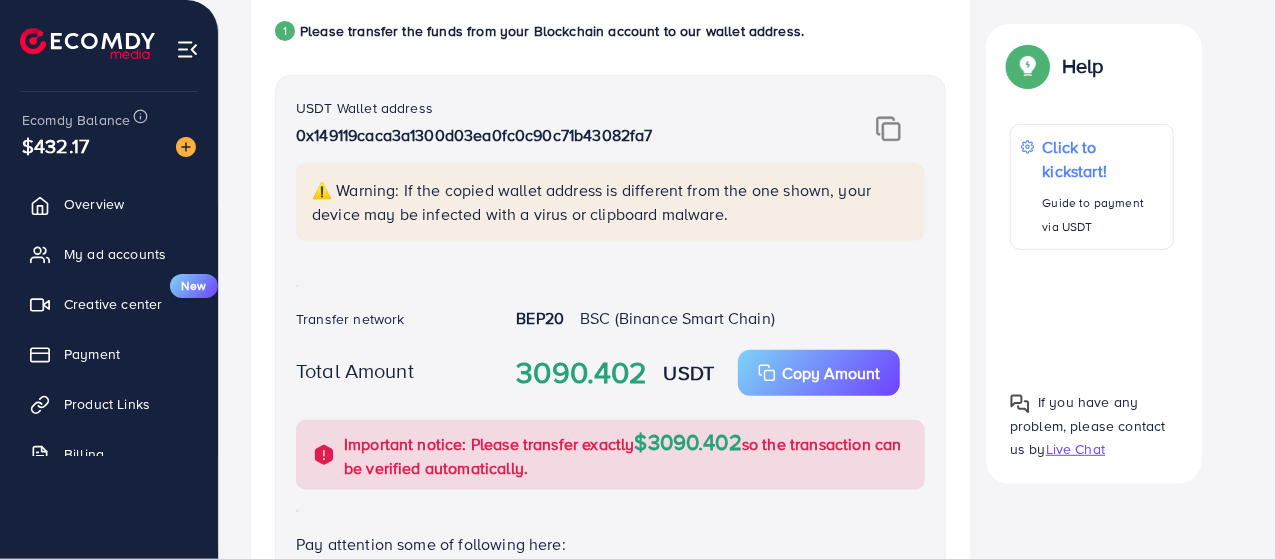 click at bounding box center [888, 129] 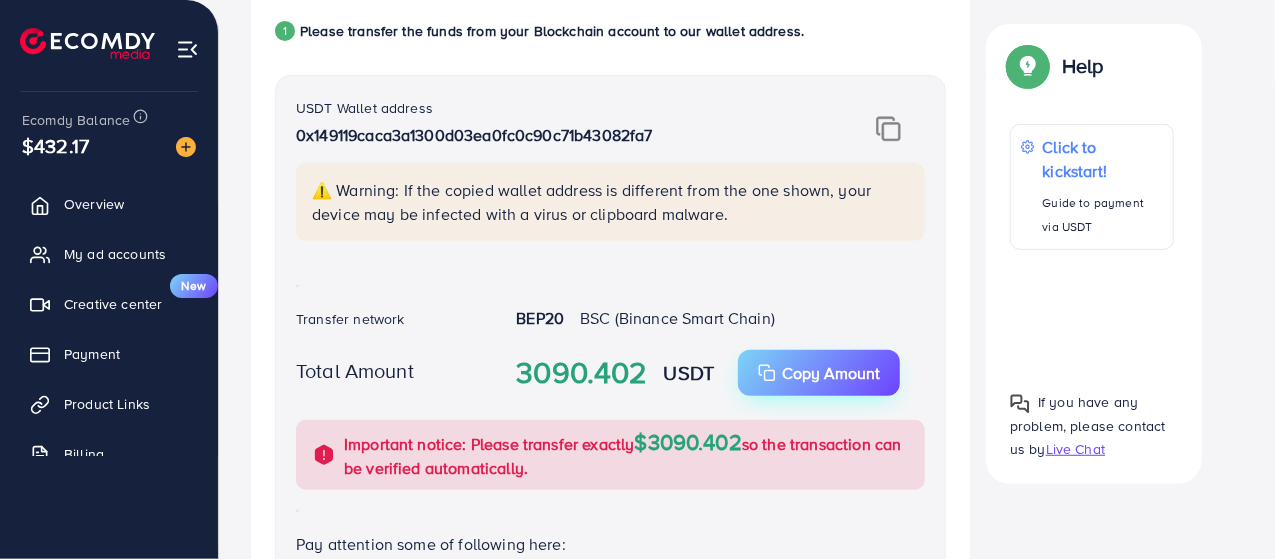 click on "Copy Amount" at bounding box center (819, 373) 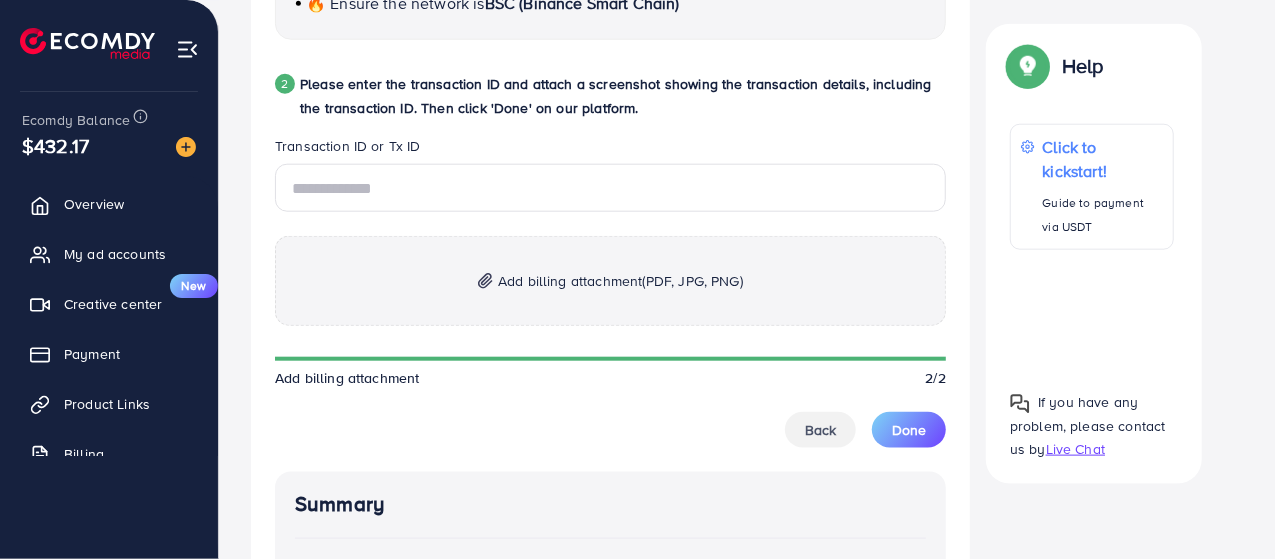 scroll, scrollTop: 1026, scrollLeft: 0, axis: vertical 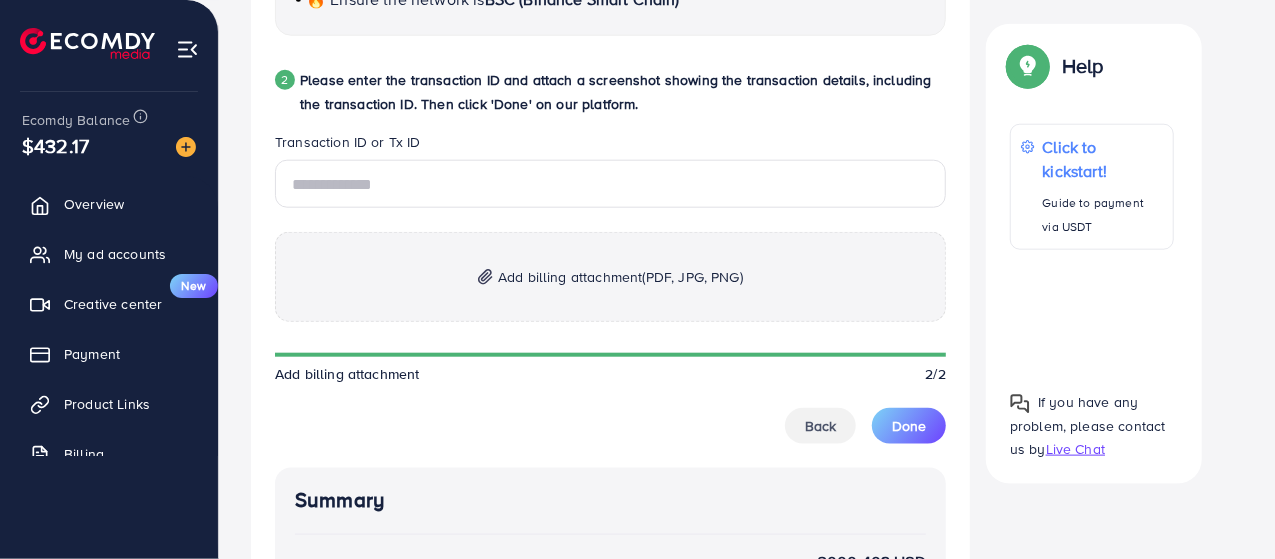 click on "Transaction ID or Tx ID" at bounding box center [610, 146] 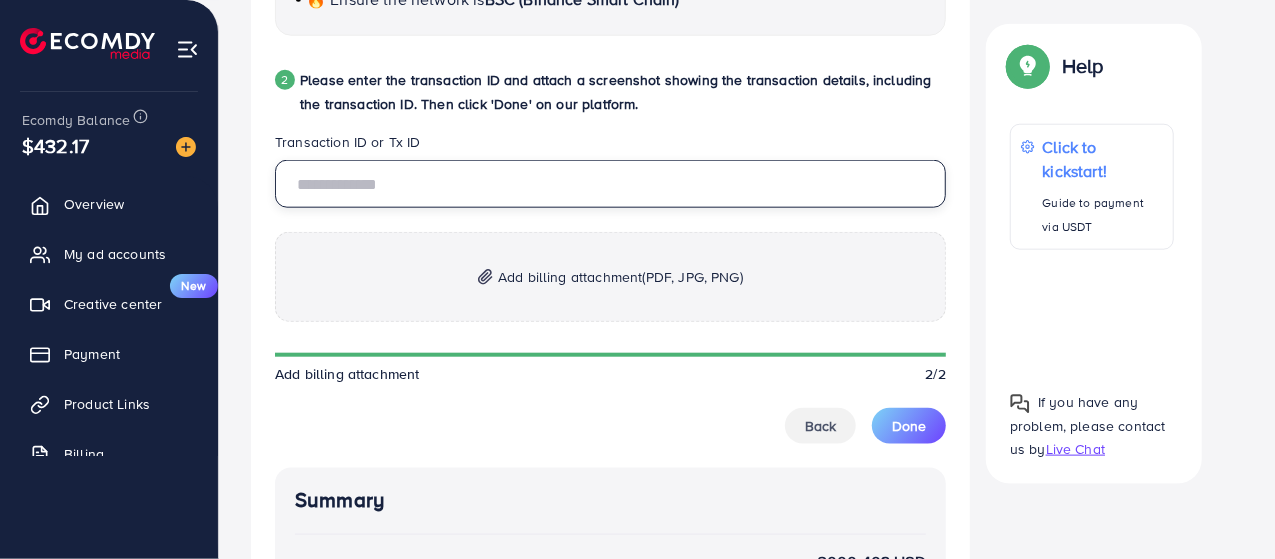 click at bounding box center [610, 184] 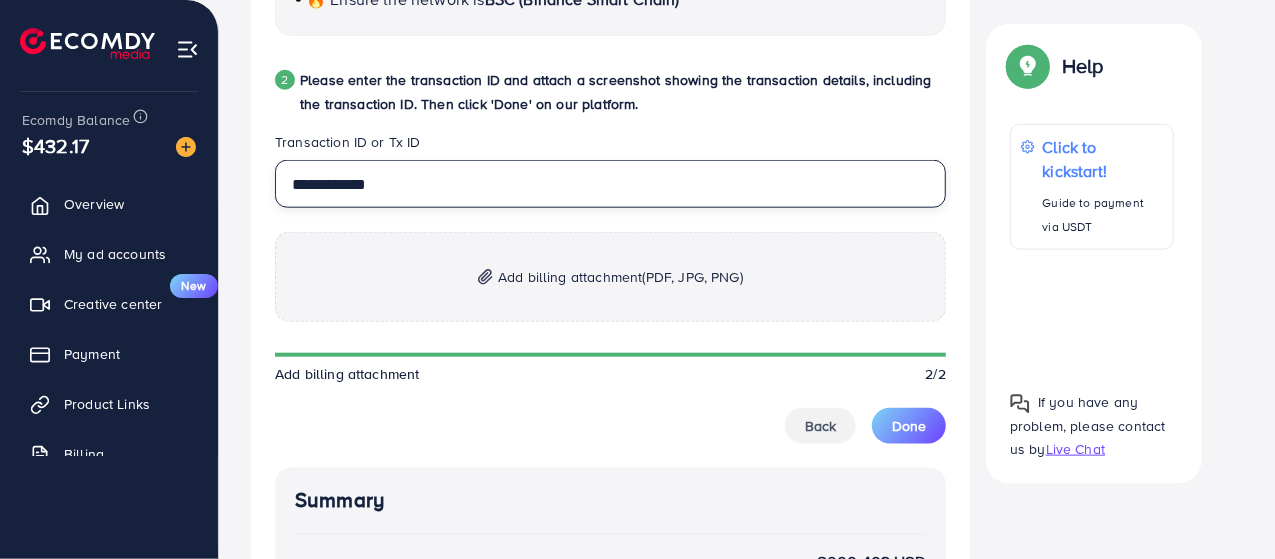 type on "**********" 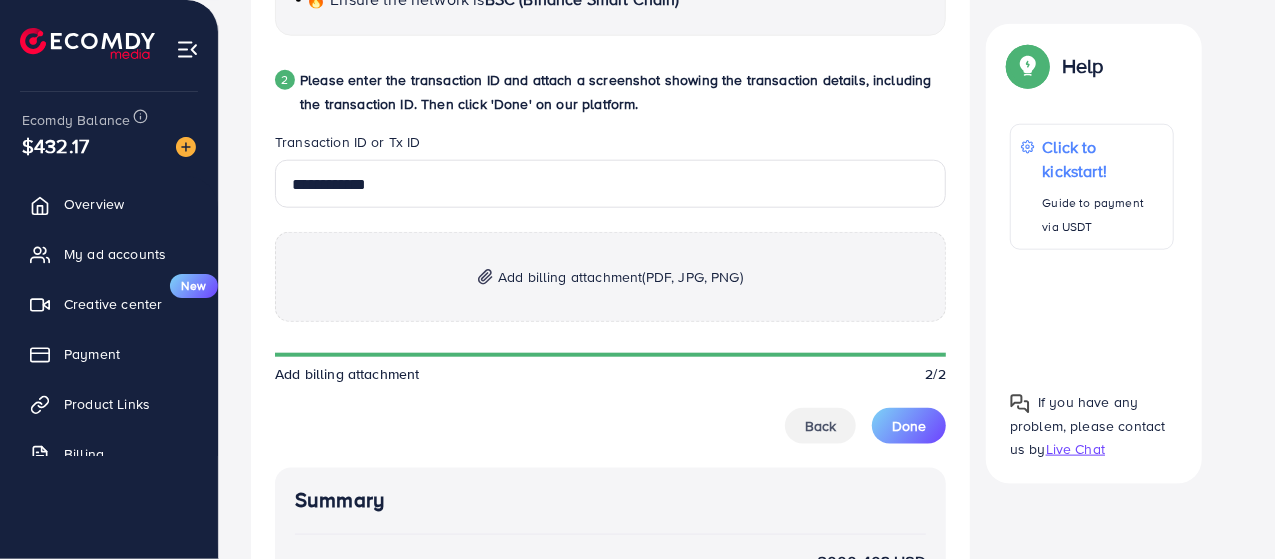 click on "Add billing attachment  (PDF, JPG, PNG)" at bounding box center [610, 277] 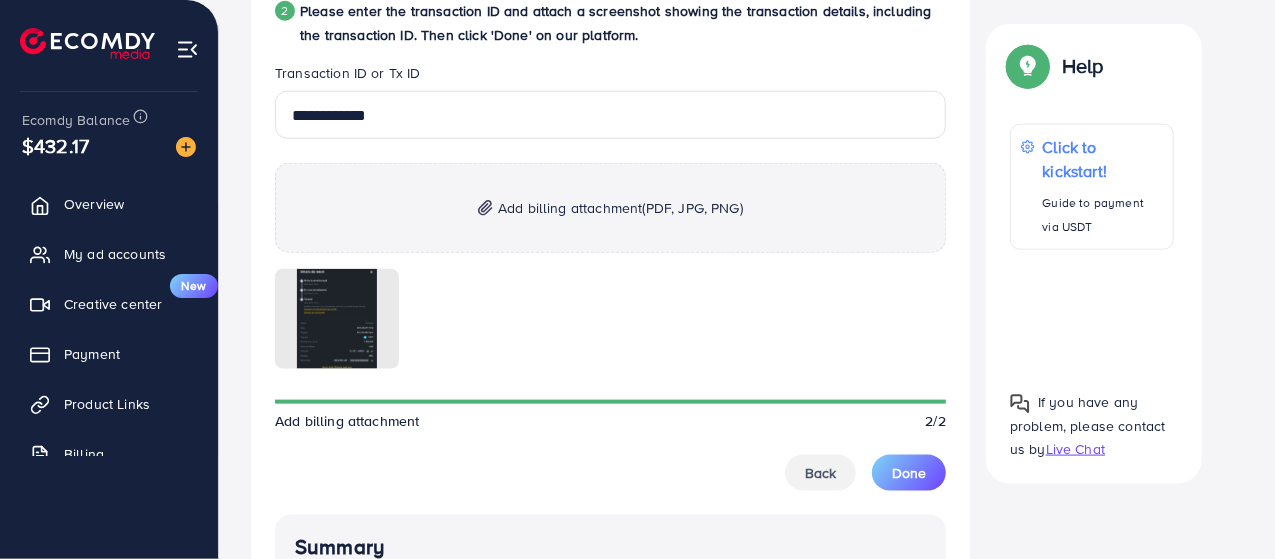 scroll, scrollTop: 1126, scrollLeft: 0, axis: vertical 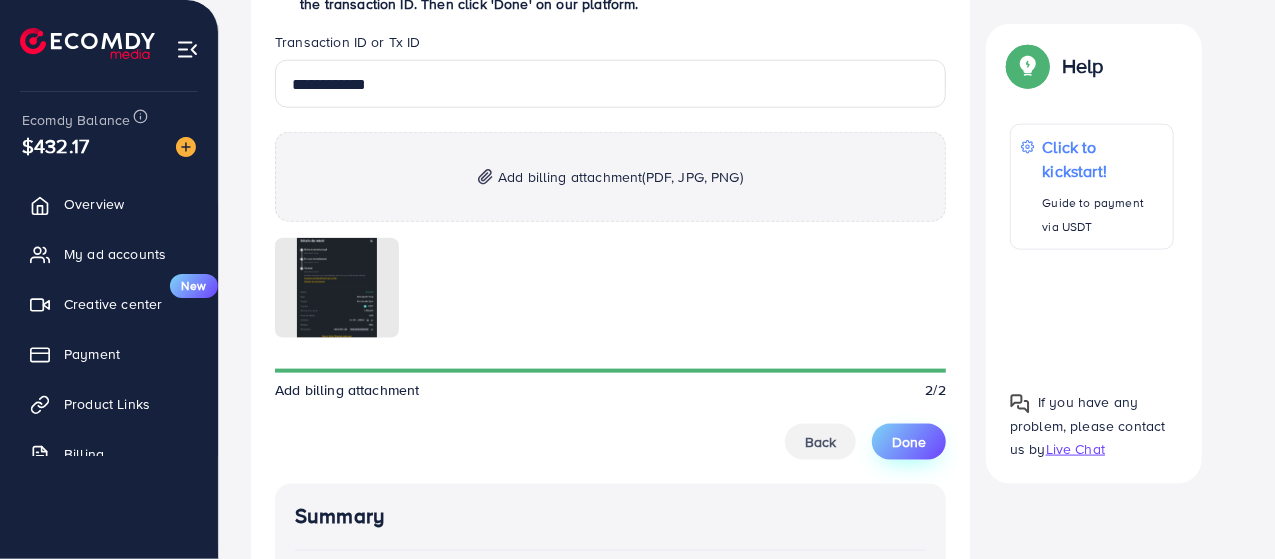 click on "Done" at bounding box center (909, 442) 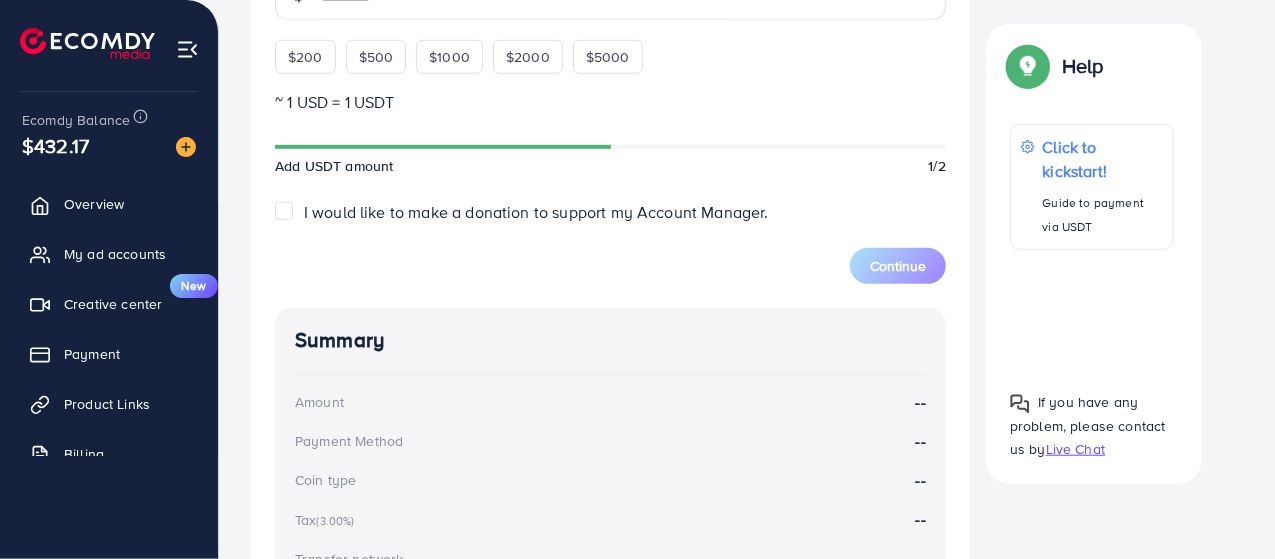 scroll, scrollTop: 794, scrollLeft: 0, axis: vertical 